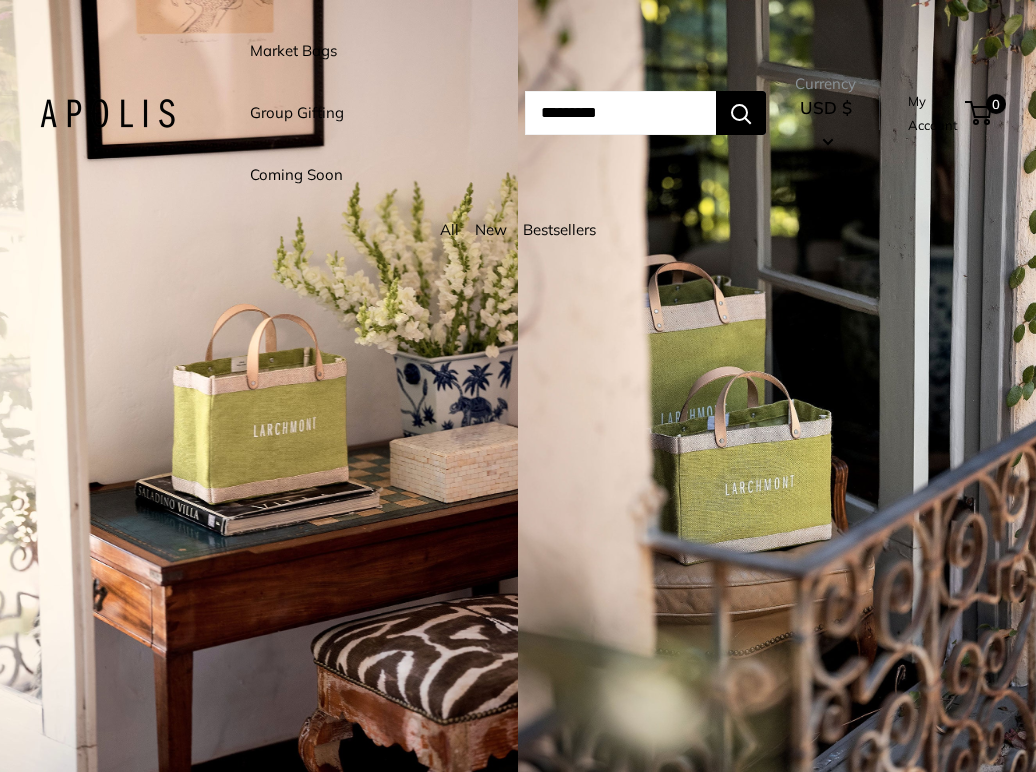 scroll, scrollTop: 0, scrollLeft: 0, axis: both 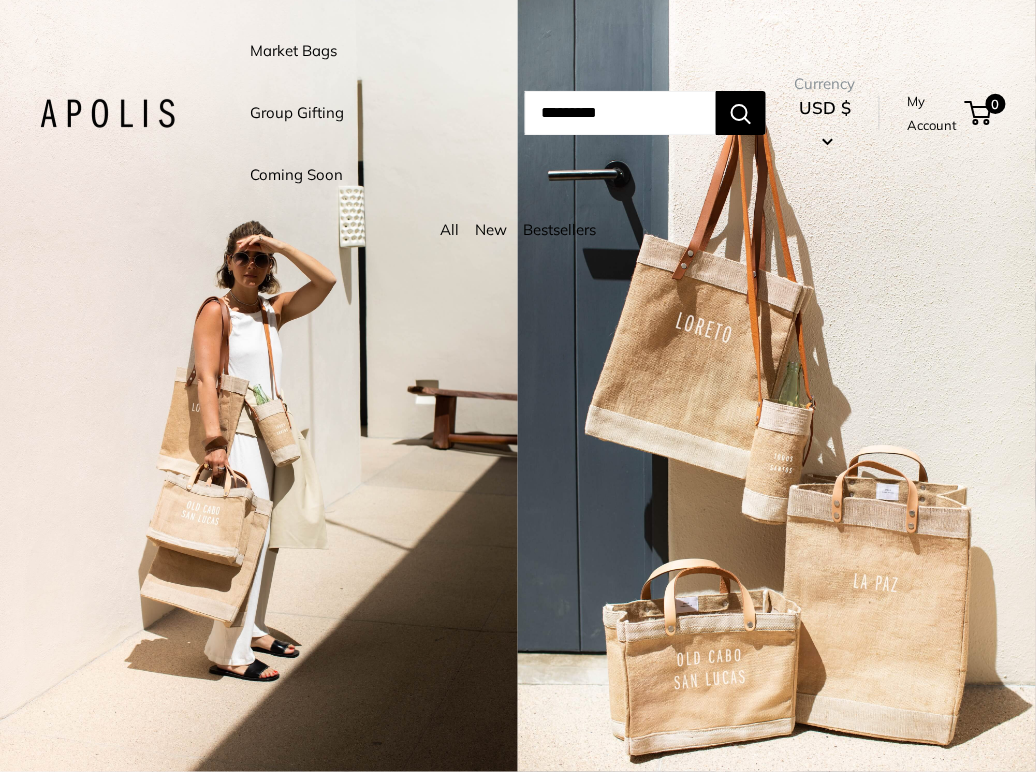 click on "Market Bags" at bounding box center [293, 51] 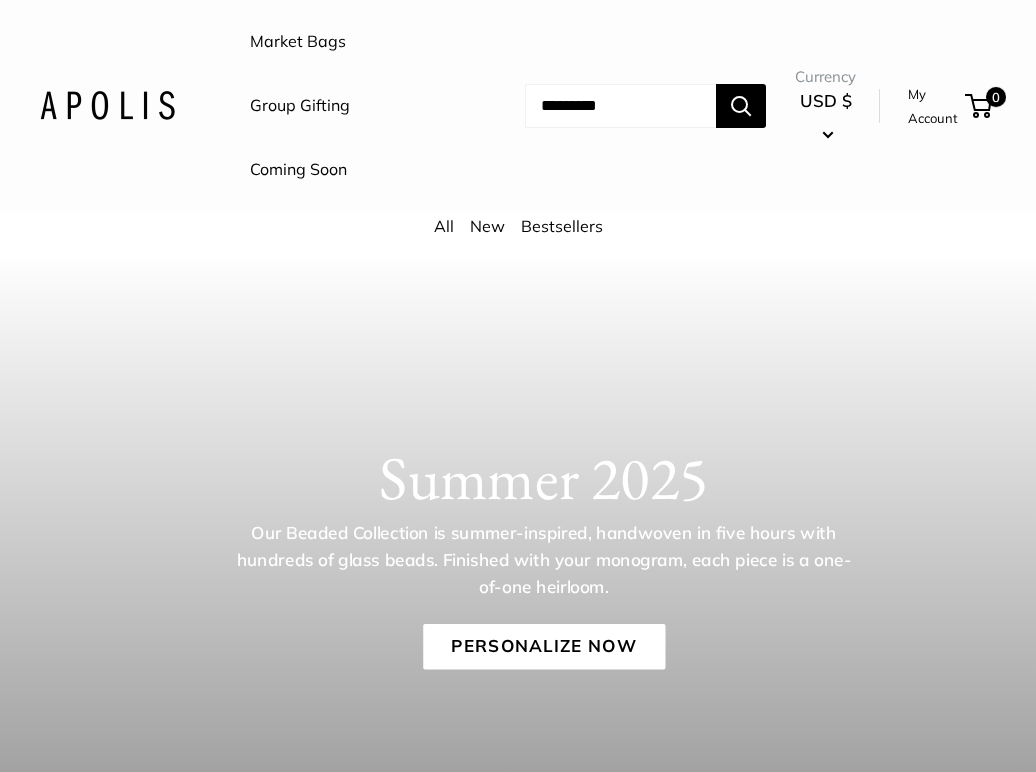 scroll, scrollTop: 0, scrollLeft: 0, axis: both 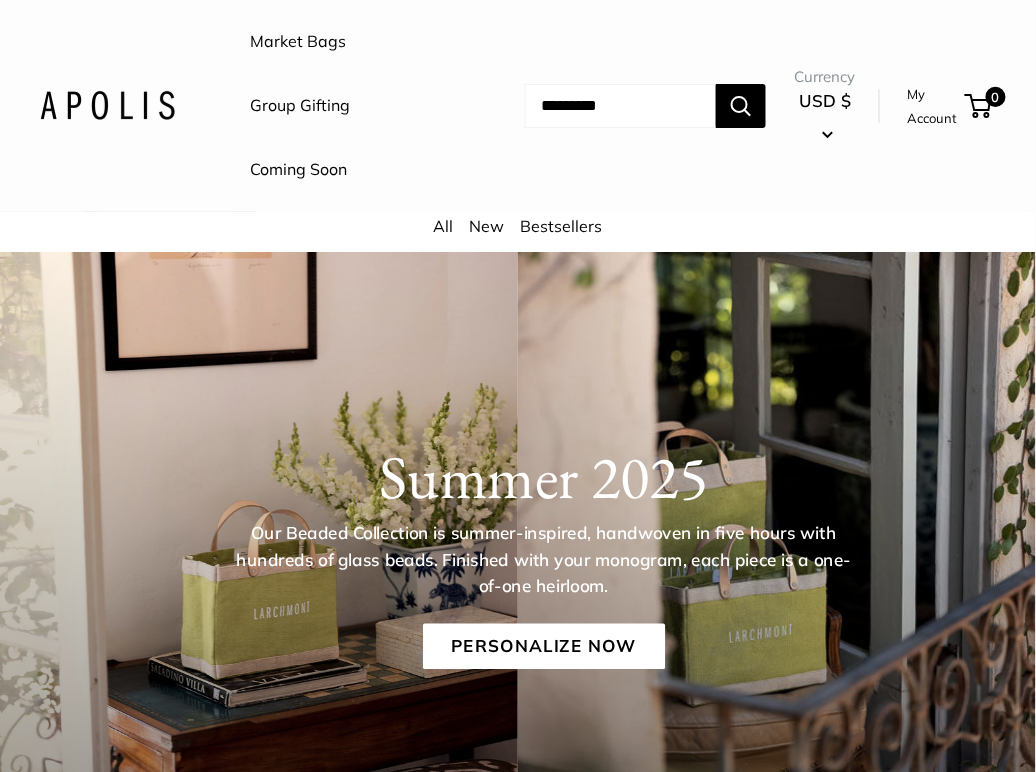 click on "Bestsellers" at bounding box center (562, 226) 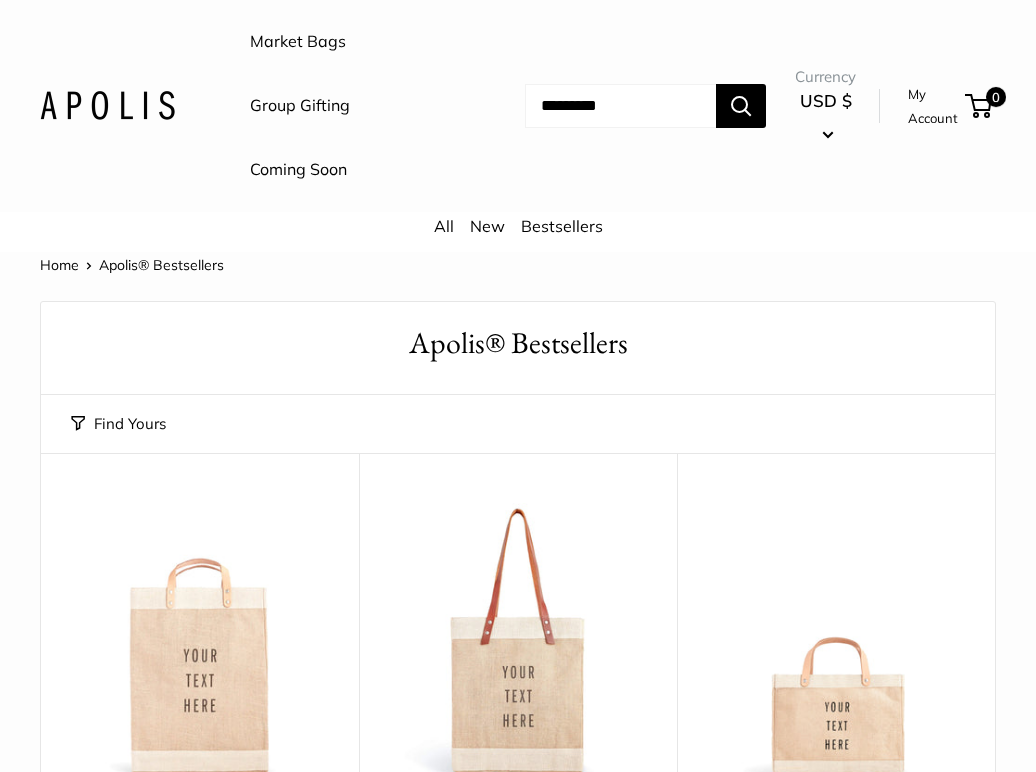 scroll, scrollTop: 0, scrollLeft: 0, axis: both 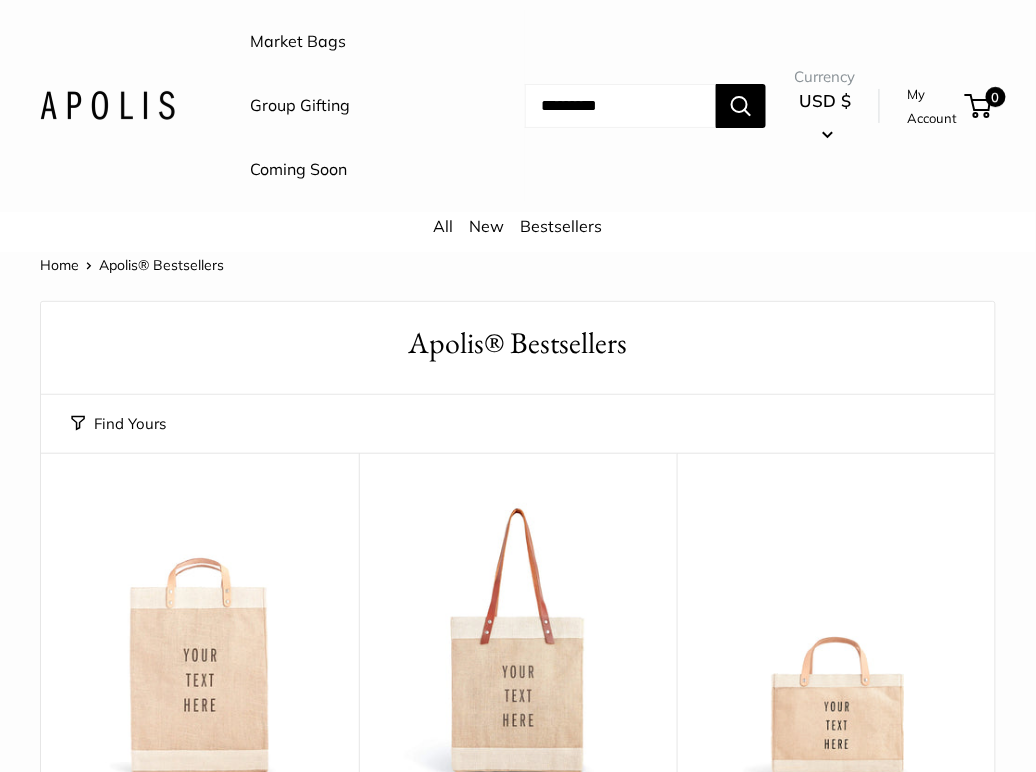 click at bounding box center [620, 106] 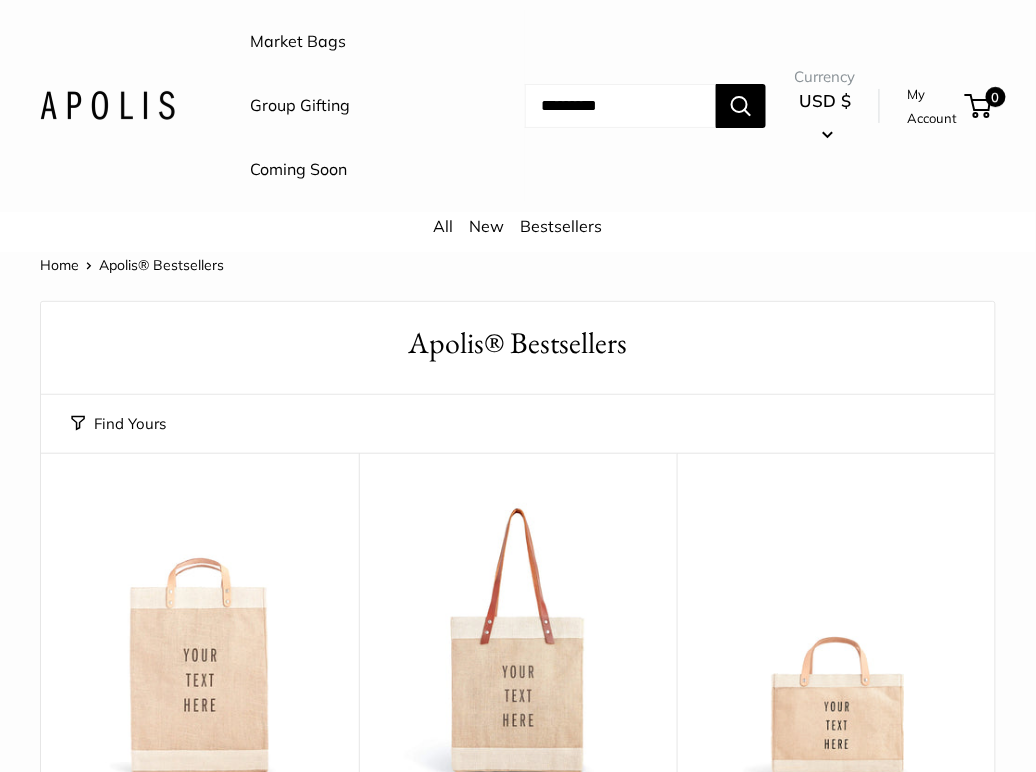 click on "Bestsellers" at bounding box center (562, 226) 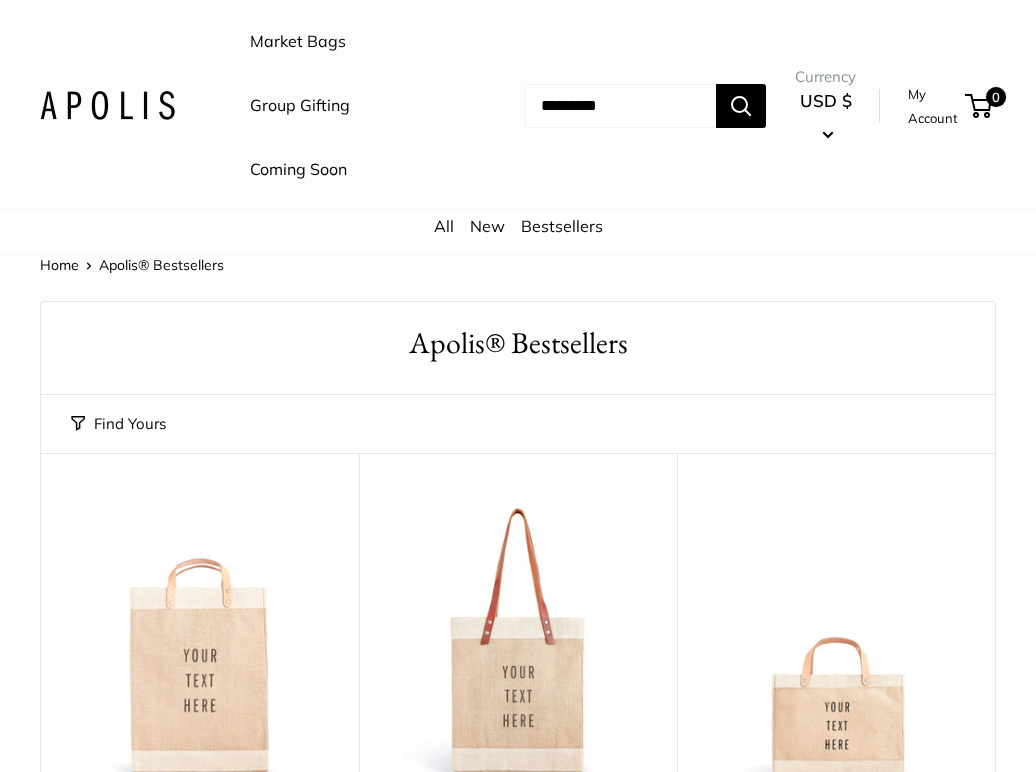 scroll, scrollTop: 0, scrollLeft: 0, axis: both 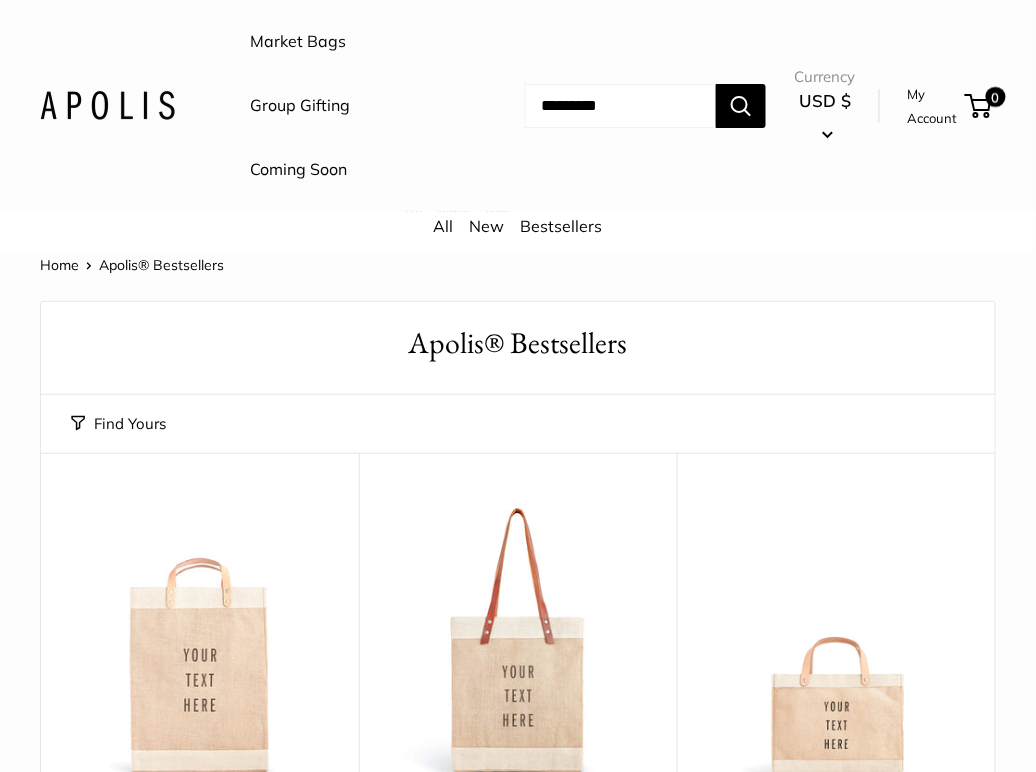 click at bounding box center (0, 0) 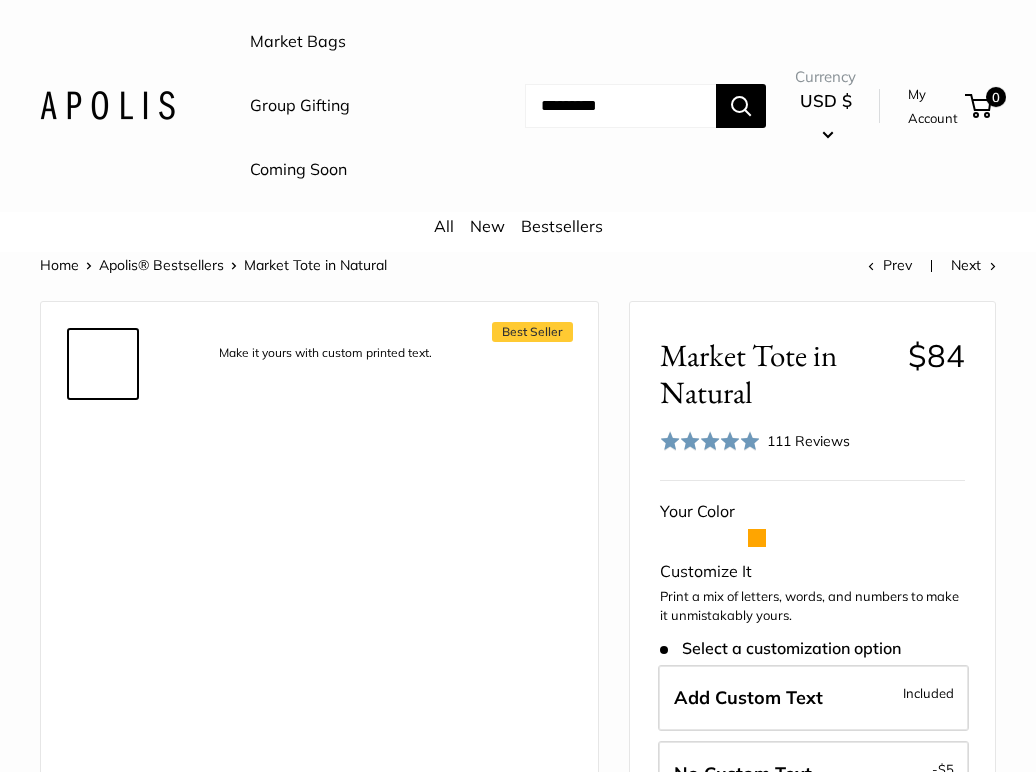 scroll, scrollTop: 0, scrollLeft: 0, axis: both 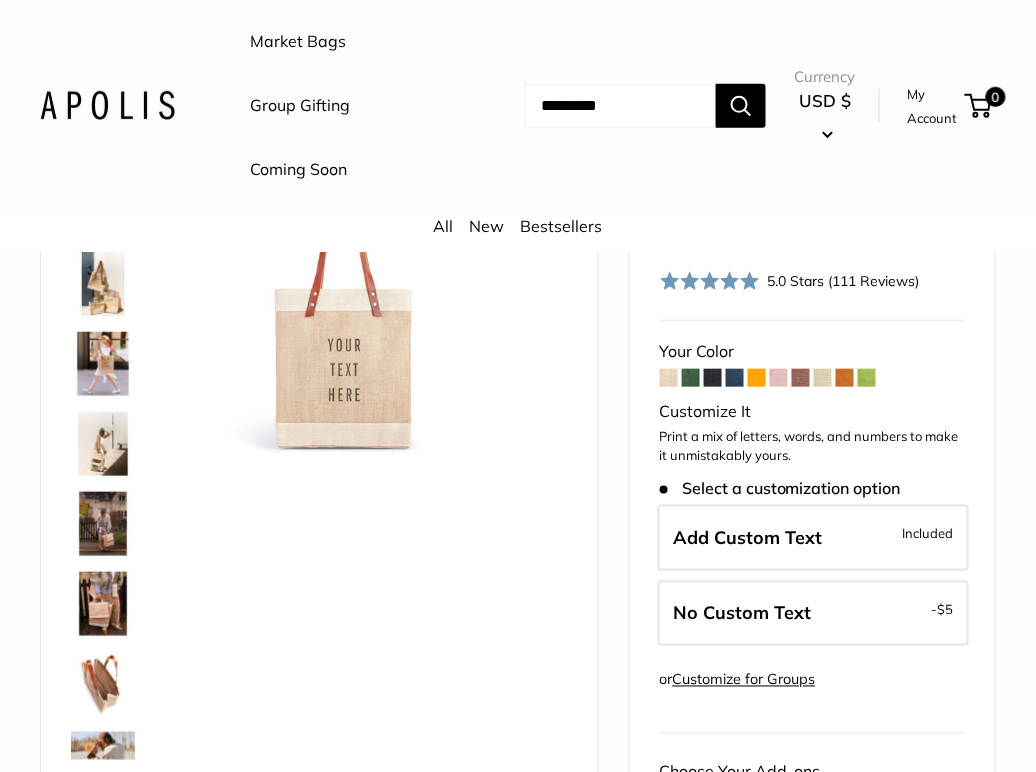 click at bounding box center [801, 378] 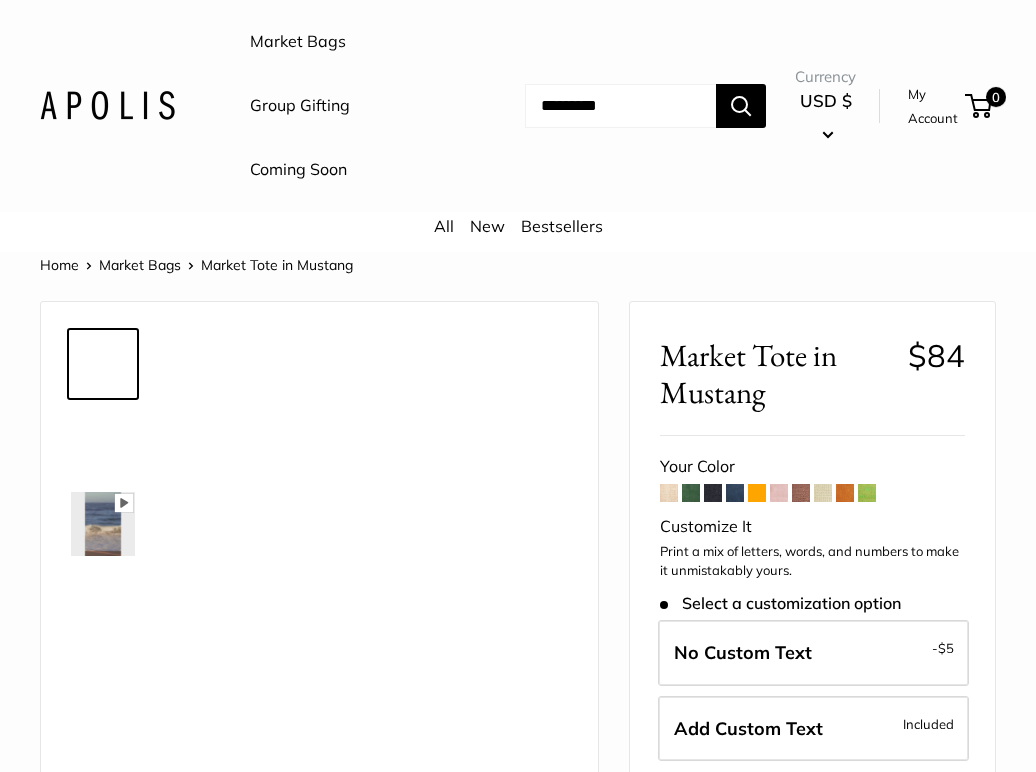 scroll, scrollTop: 0, scrollLeft: 0, axis: both 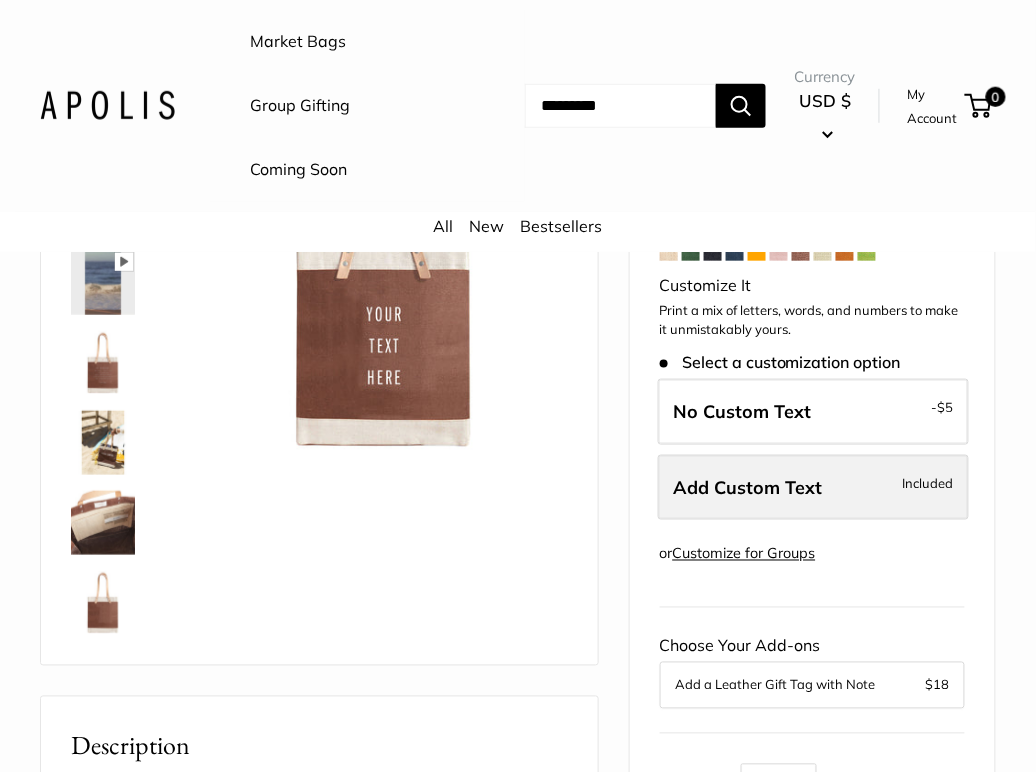 click on "Add Custom Text" at bounding box center [748, 487] 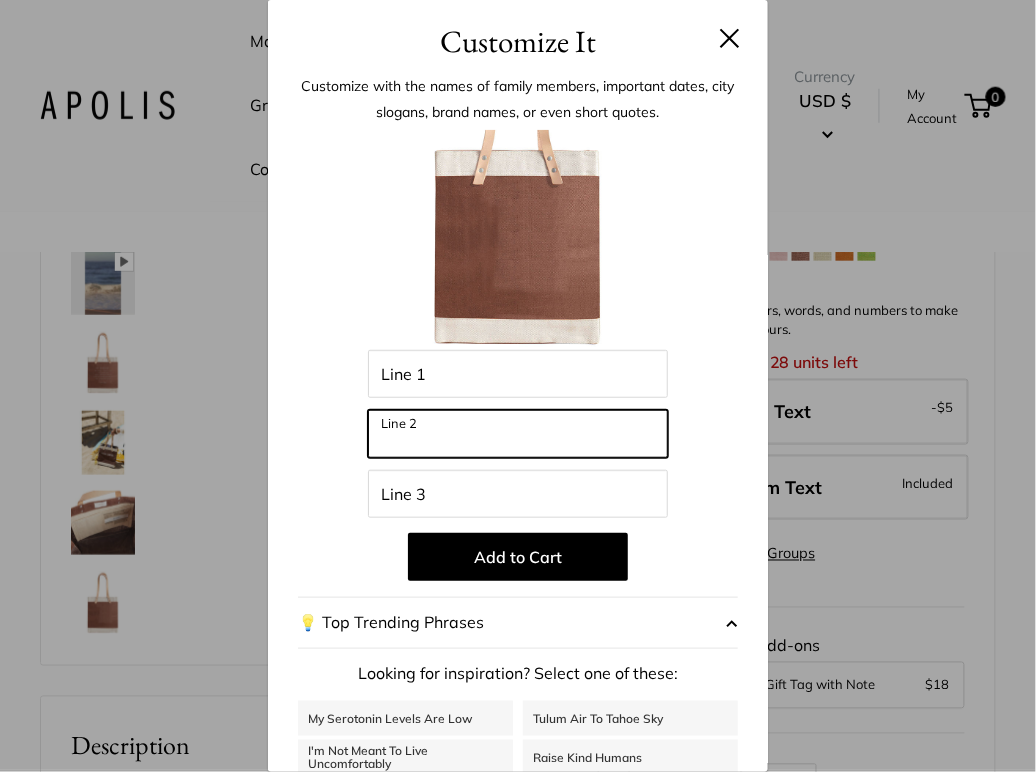 click on "Line 2" at bounding box center [518, 434] 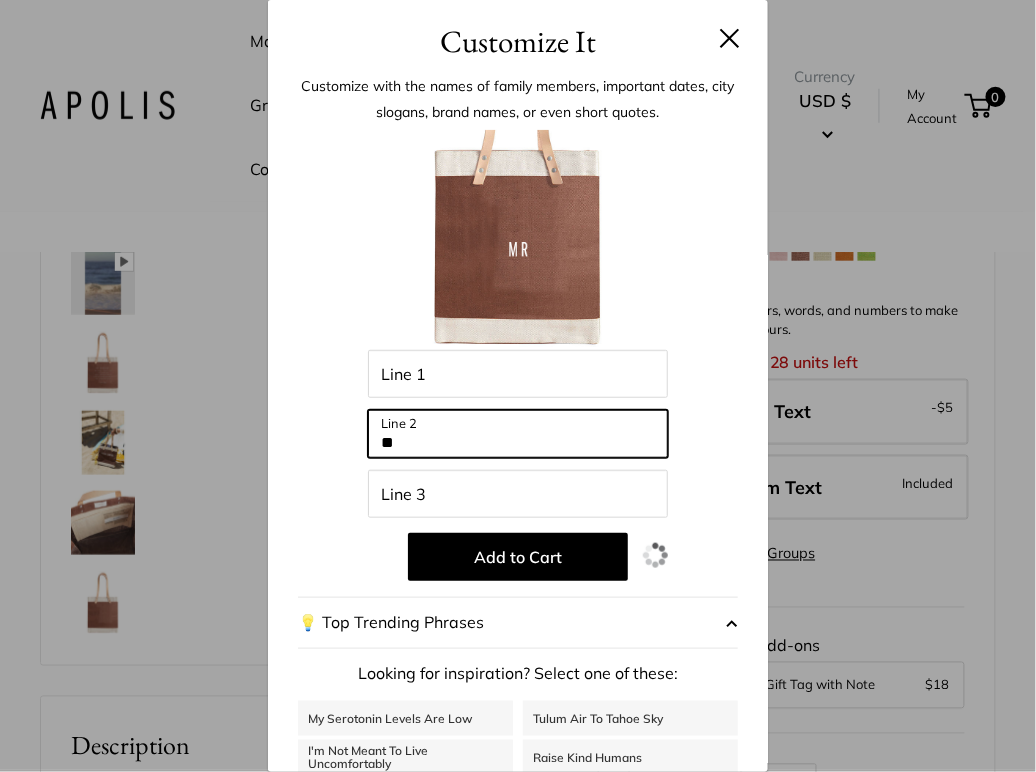 type on "*" 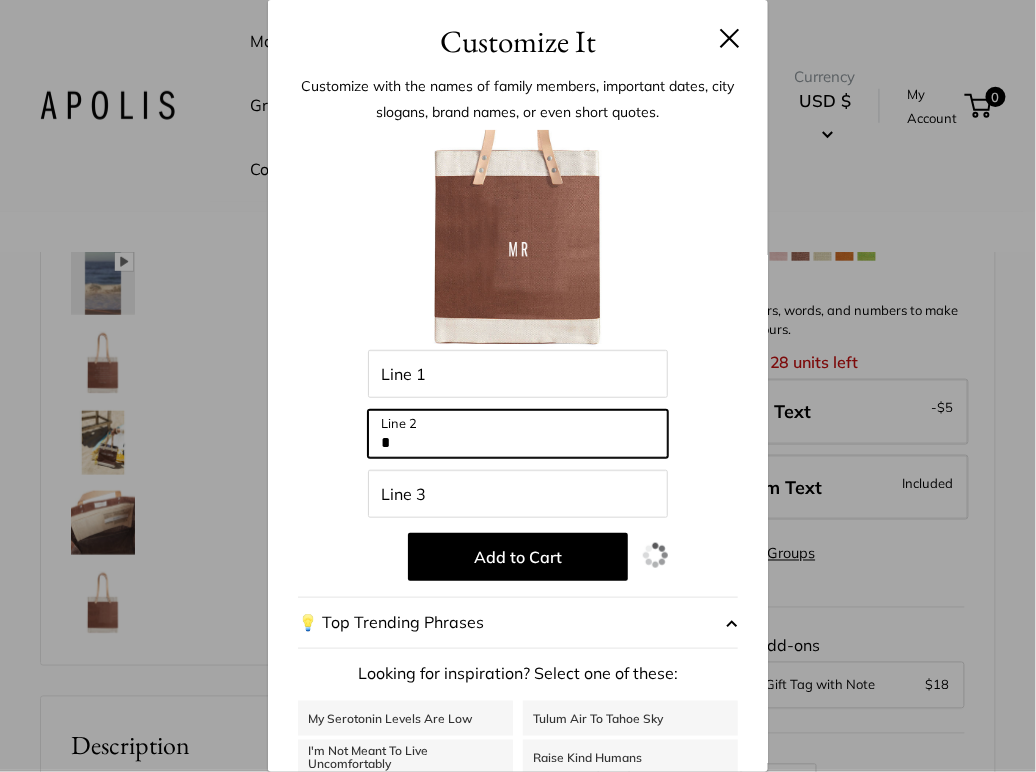 type 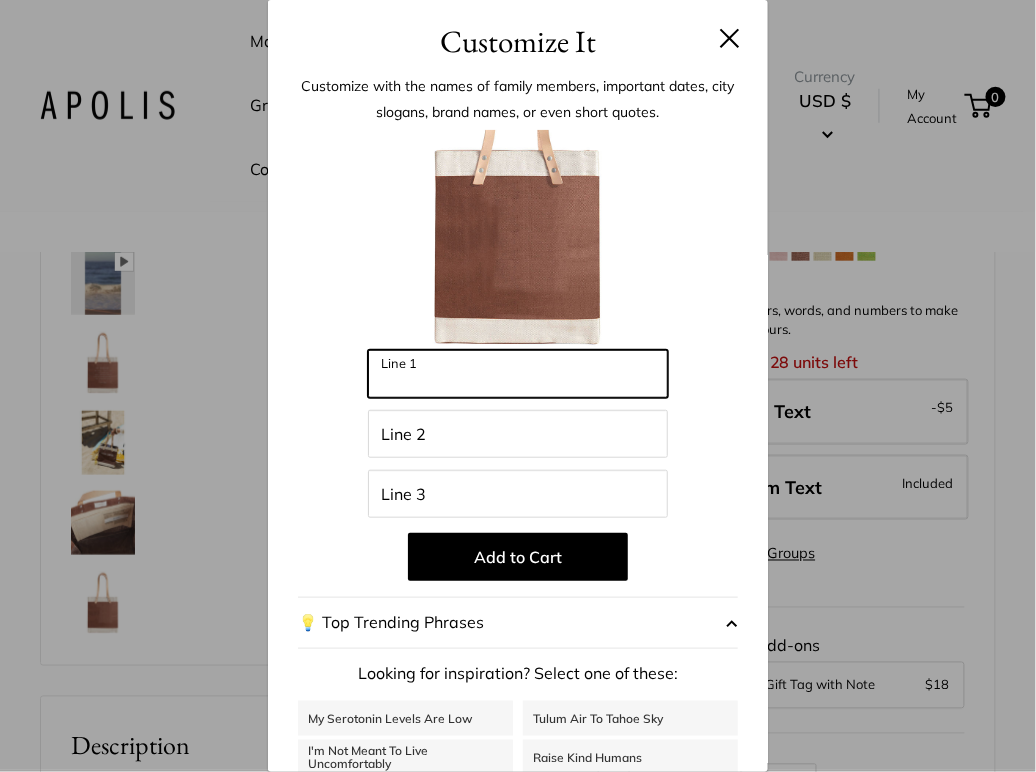 click on "Line 1" at bounding box center [518, 374] 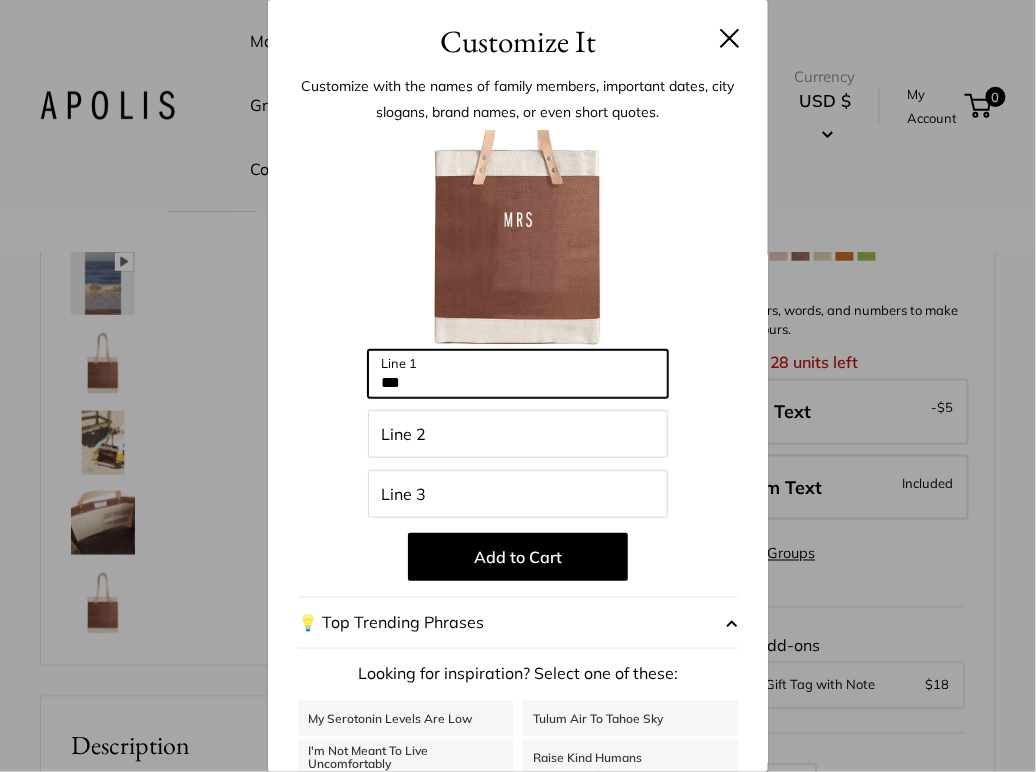 type on "***" 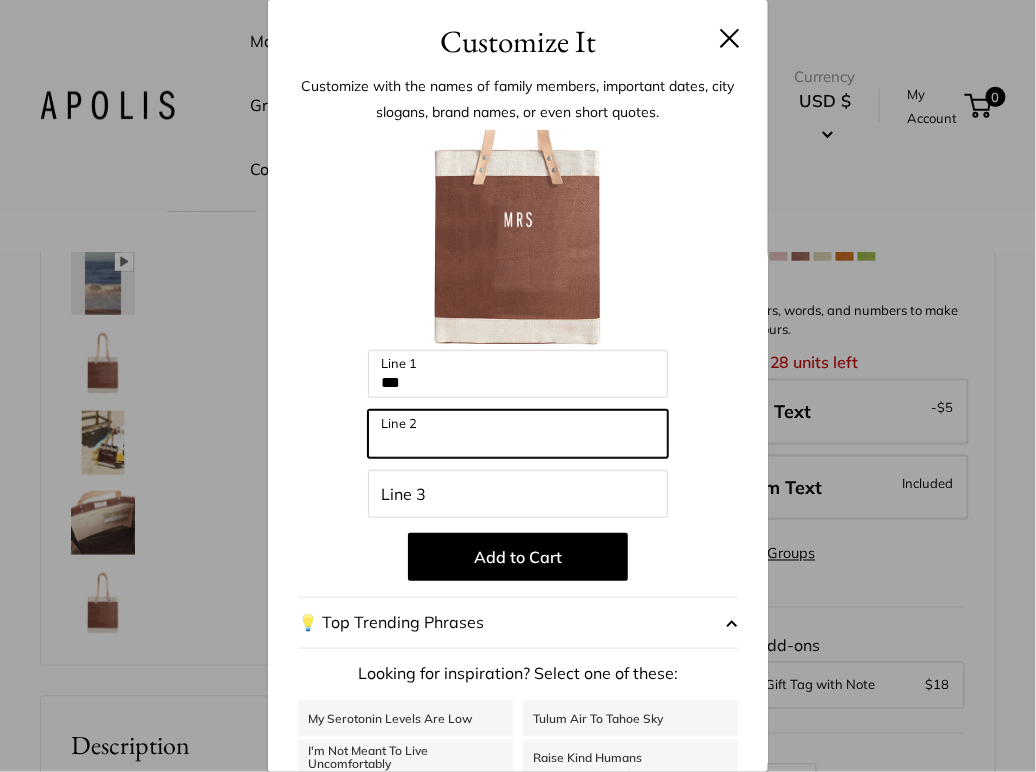 click on "Line 2" at bounding box center (518, 434) 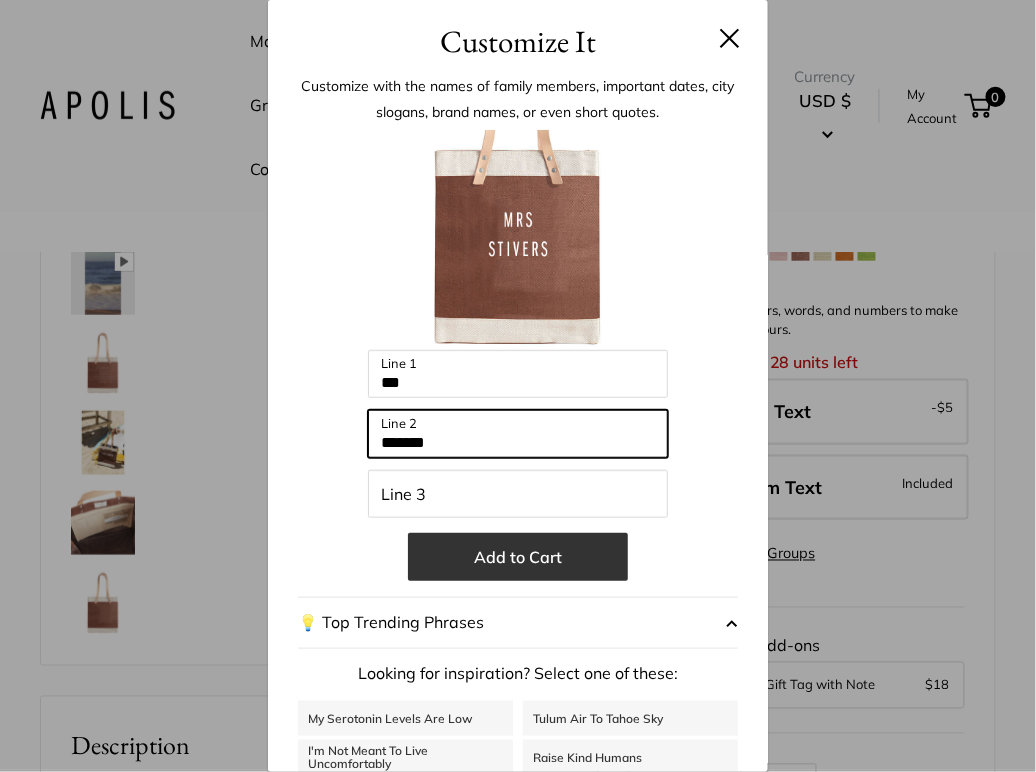 type on "*******" 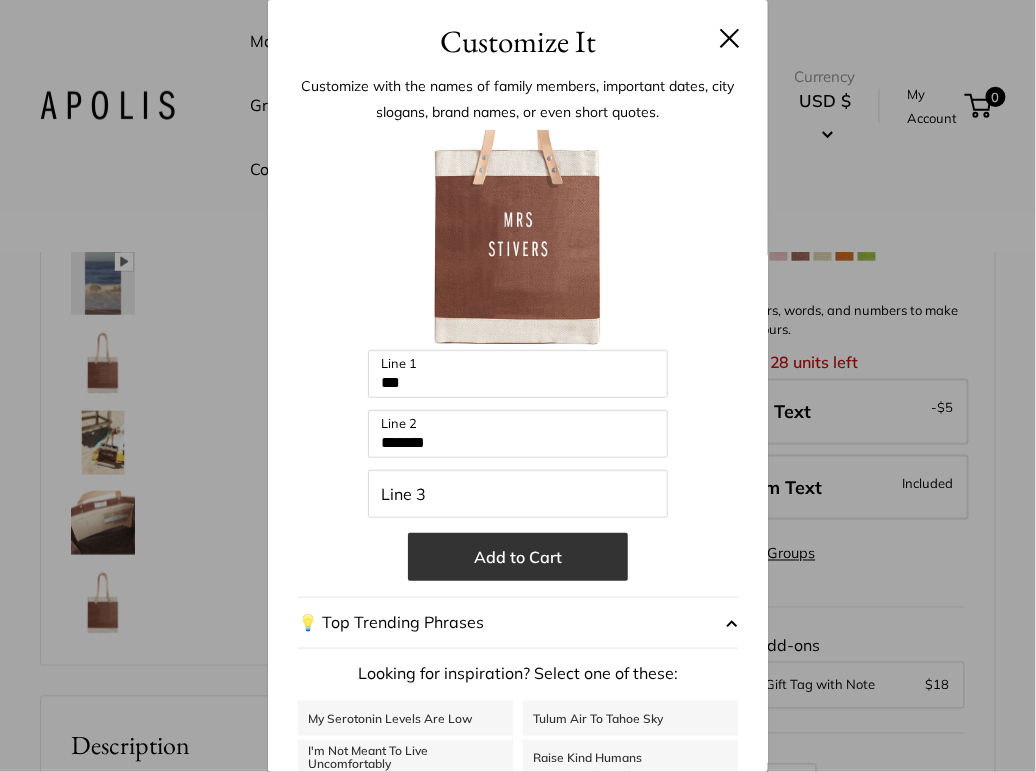 click on "Add to Cart" at bounding box center [518, 557] 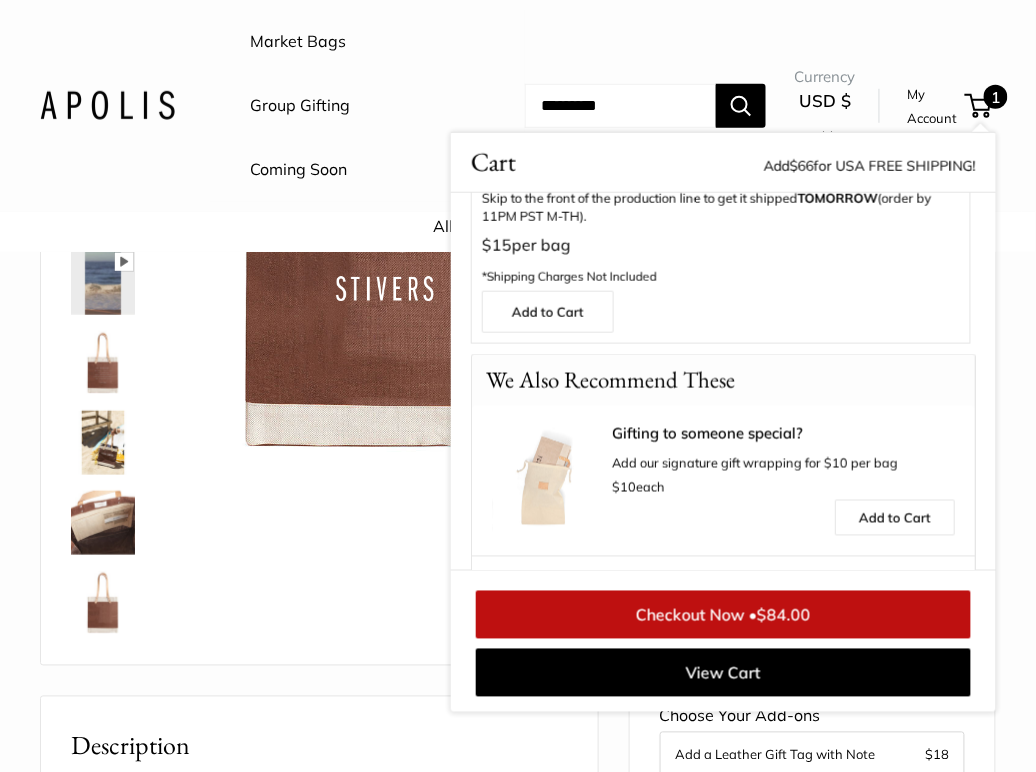 scroll, scrollTop: 0, scrollLeft: 0, axis: both 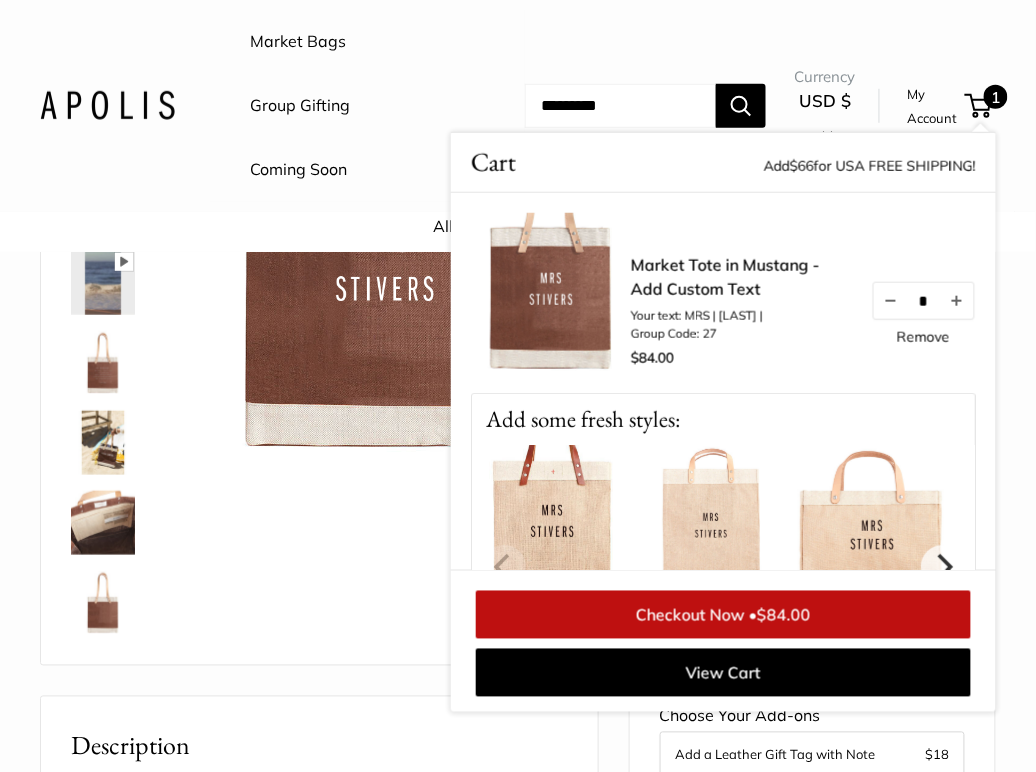 click on "Home
Market Bags
Market Tote in Mustang
Pause Play % buffered 00:00 Unmute Mute Exit fullscreen Enter fullscreen Play
Roll over image to zoom in
/" at bounding box center [518, 861] 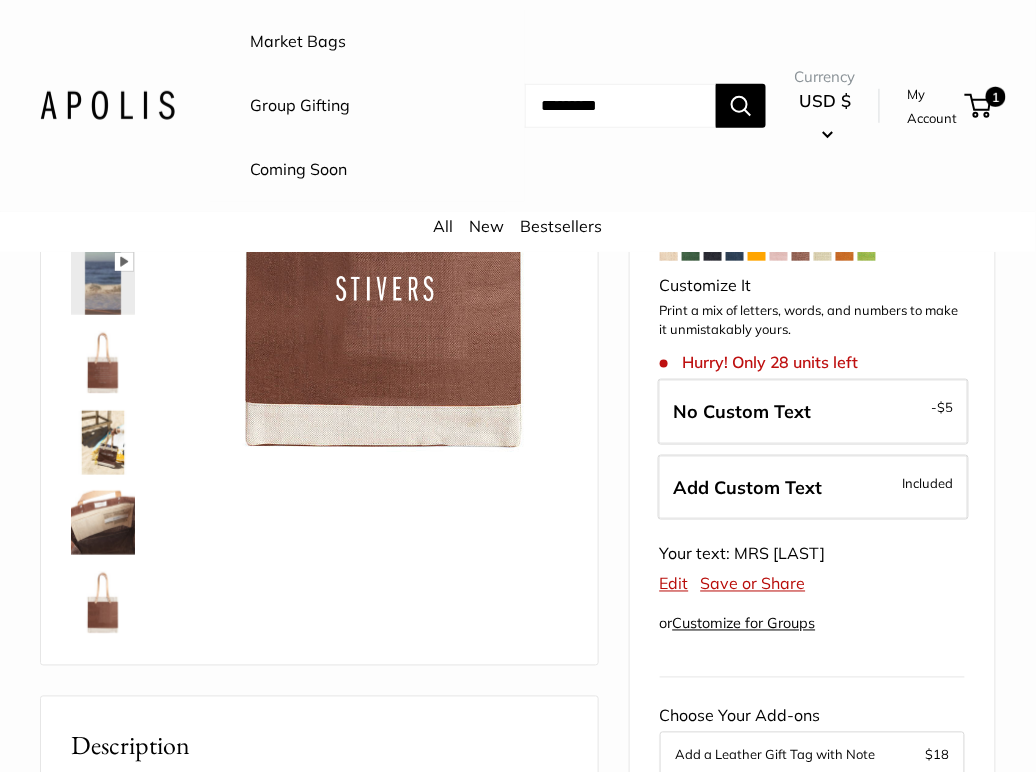 click at bounding box center [757, 252] 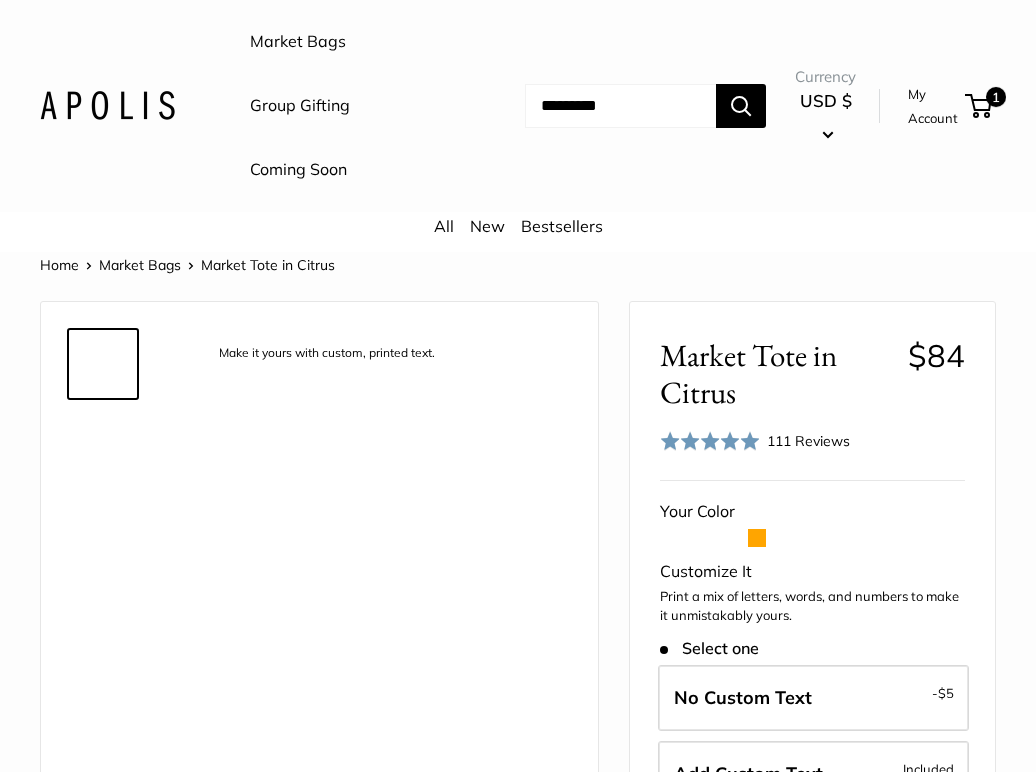 scroll, scrollTop: 0, scrollLeft: 0, axis: both 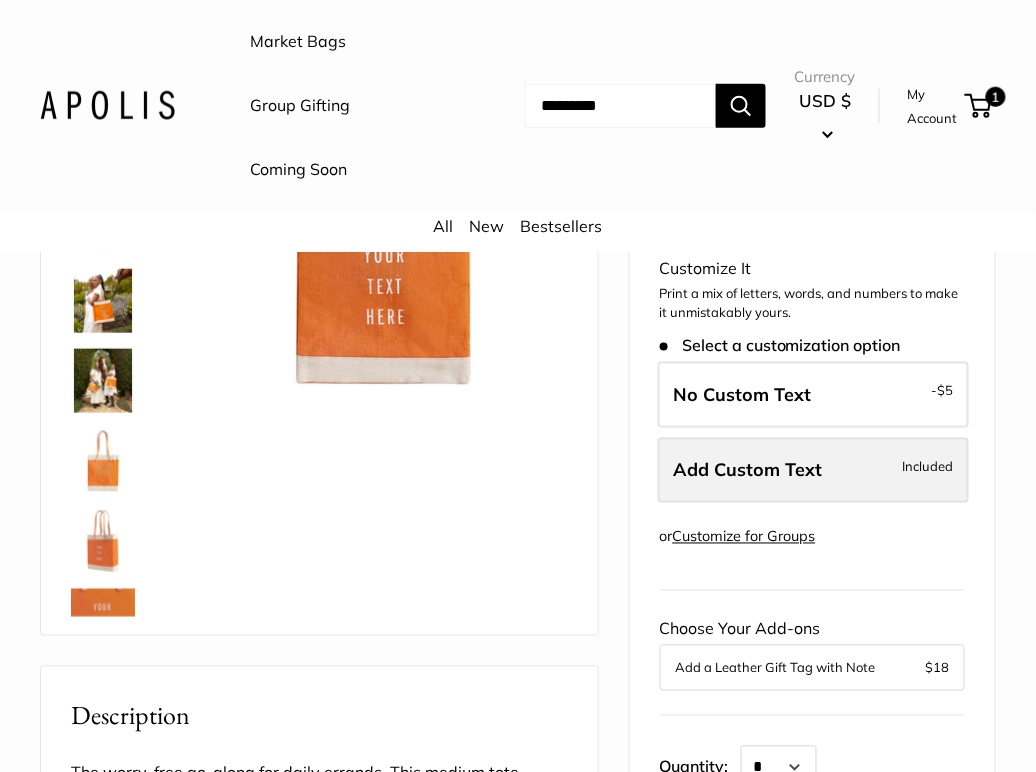 click on "Add Custom Text" at bounding box center (748, 470) 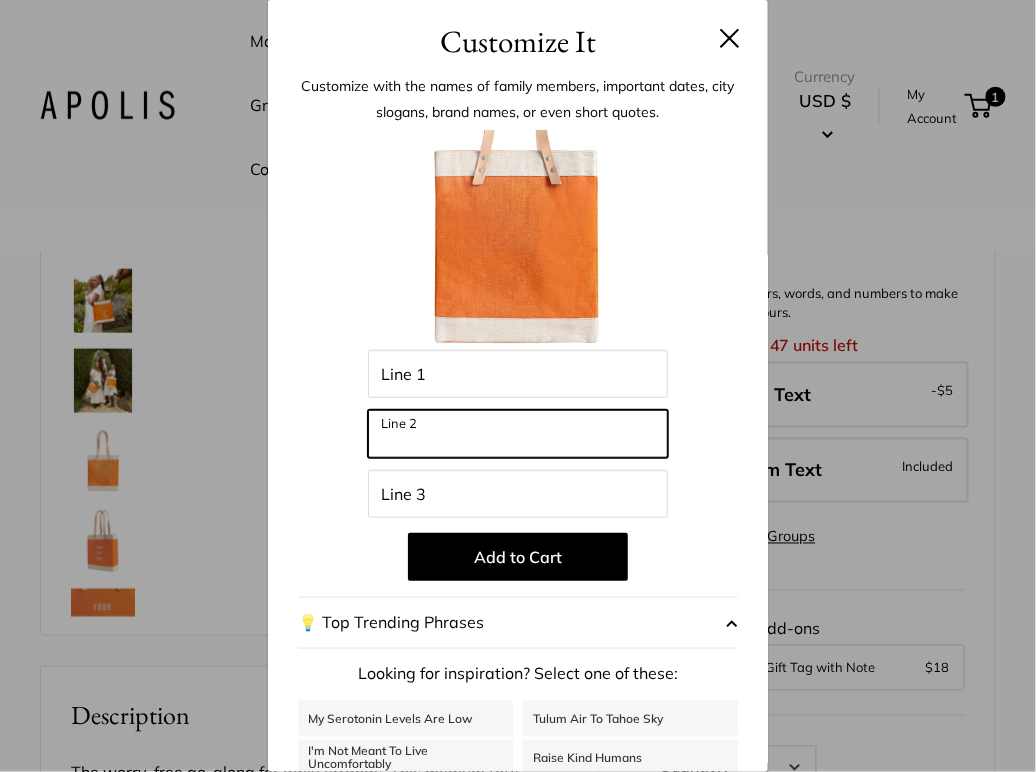 click on "Line 2" at bounding box center (518, 434) 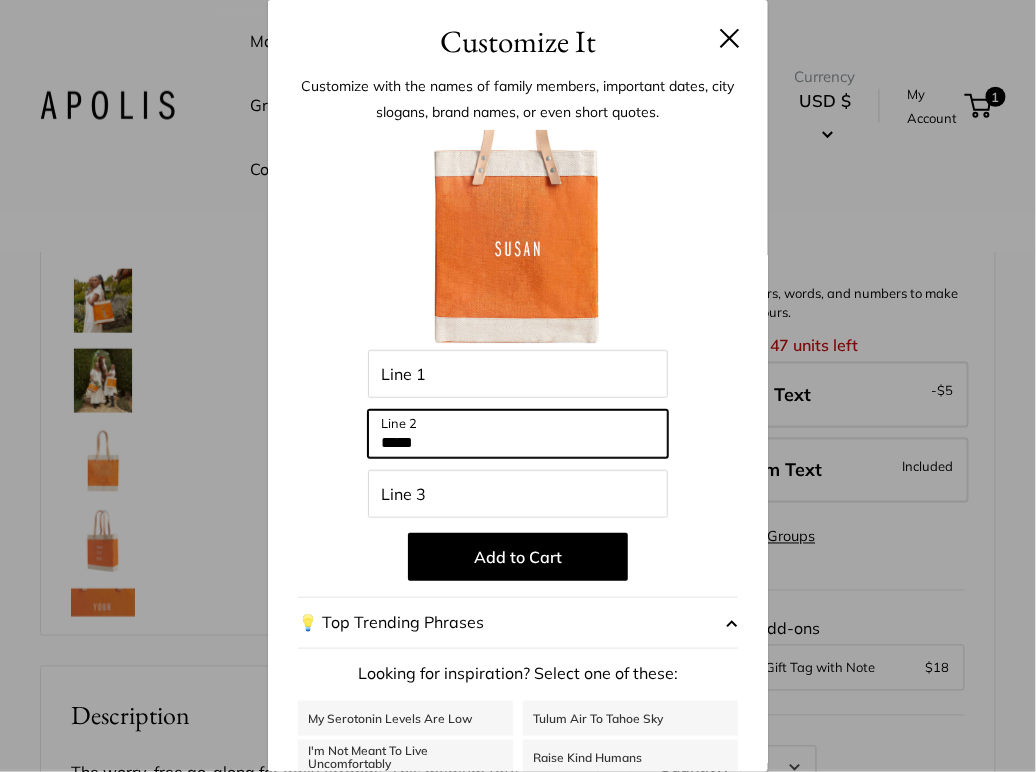 type on "*****" 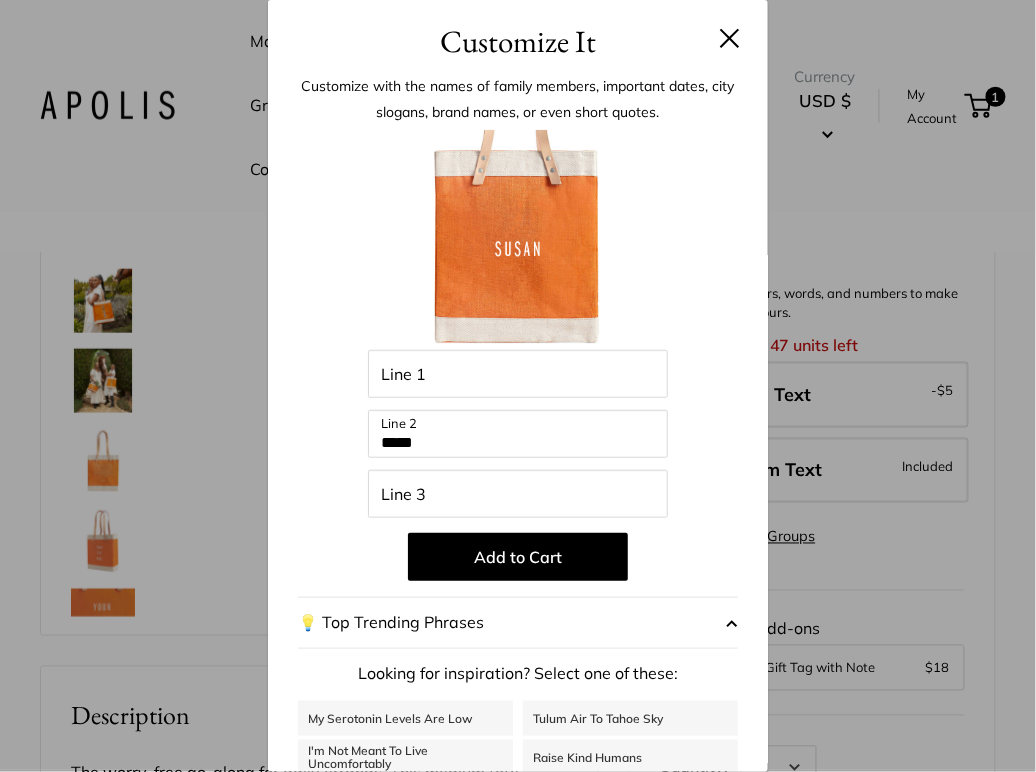 click on "Add to Cart" at bounding box center [518, 557] 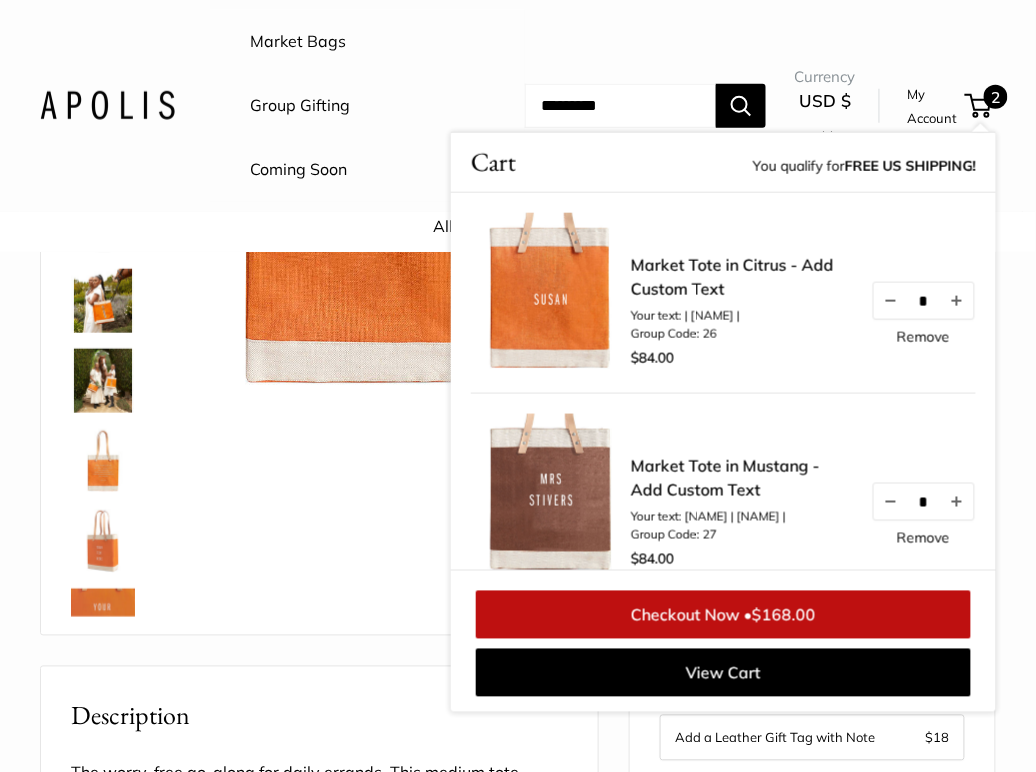 scroll, scrollTop: 1053, scrollLeft: 0, axis: vertical 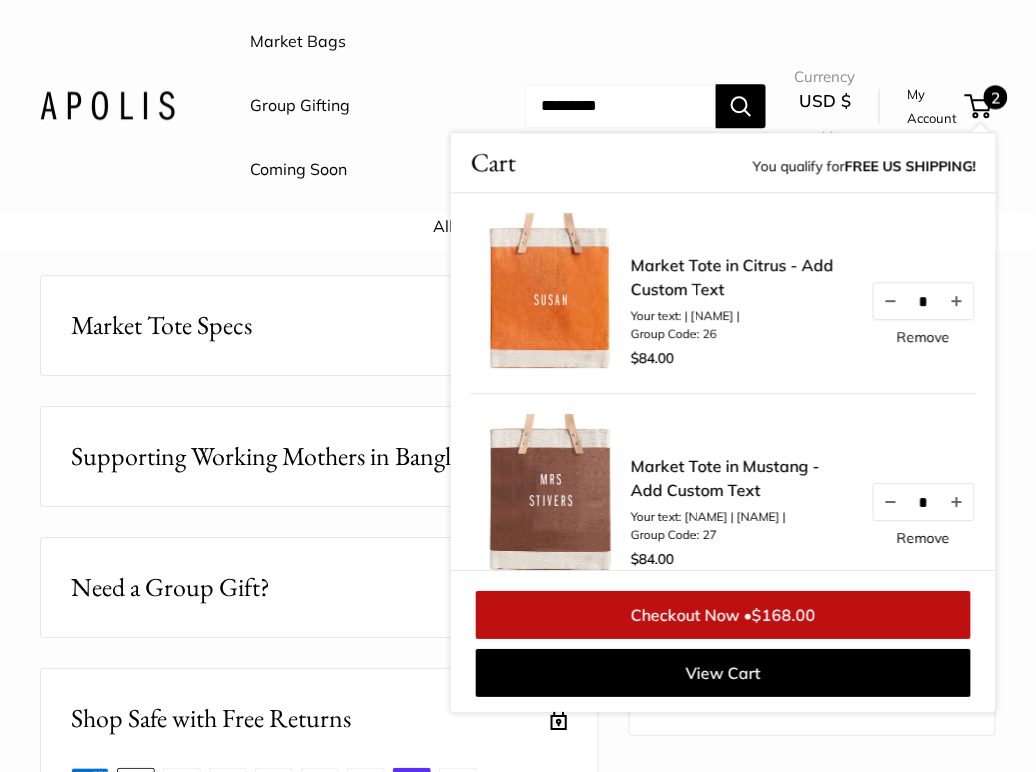 click on "Market Tote Specs" at bounding box center [319, 325] 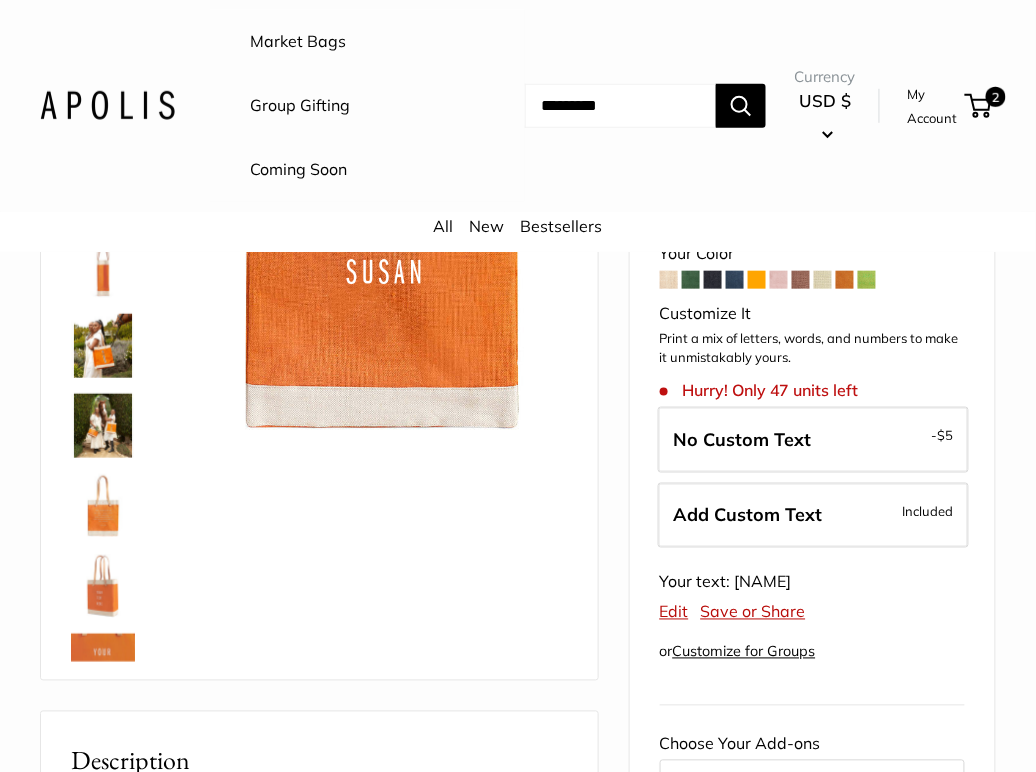 scroll, scrollTop: 0, scrollLeft: 0, axis: both 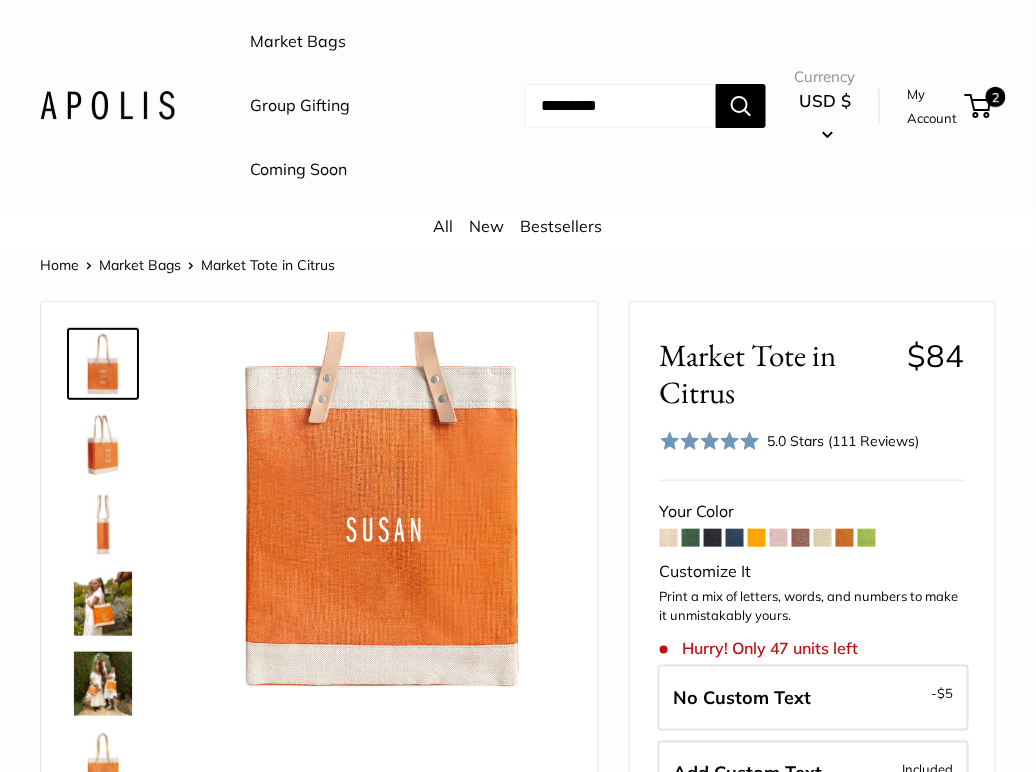 click on "Market Bags" at bounding box center (298, 42) 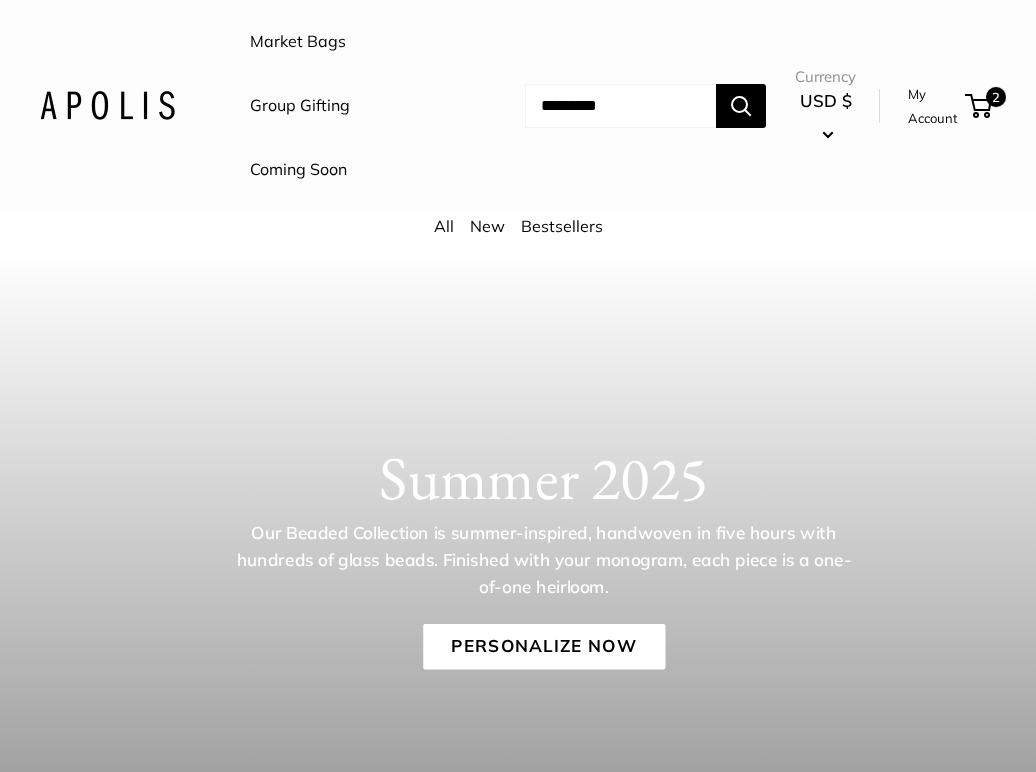 scroll, scrollTop: 0, scrollLeft: 0, axis: both 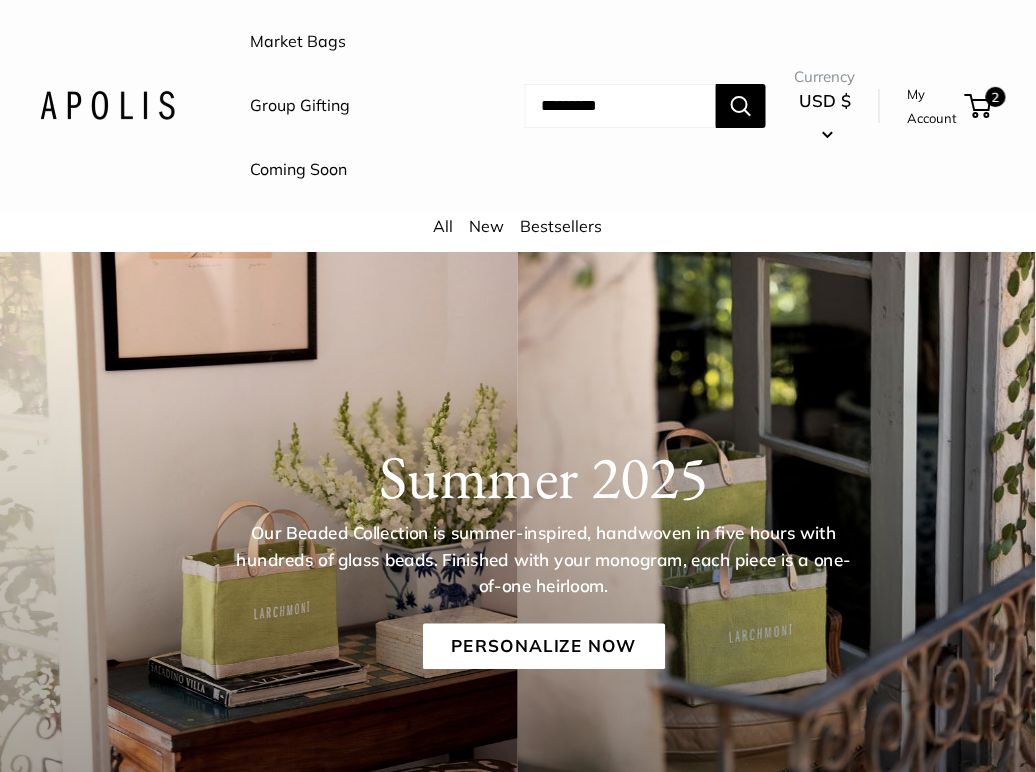 click on "Bestsellers" at bounding box center [562, 226] 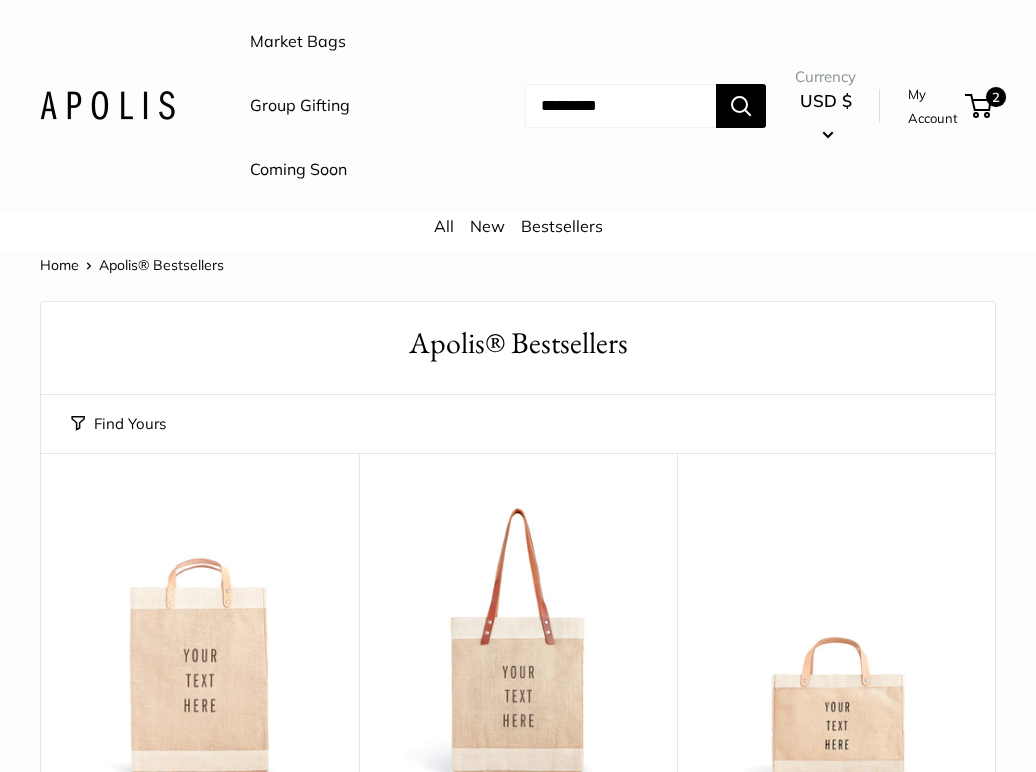 scroll, scrollTop: 0, scrollLeft: 0, axis: both 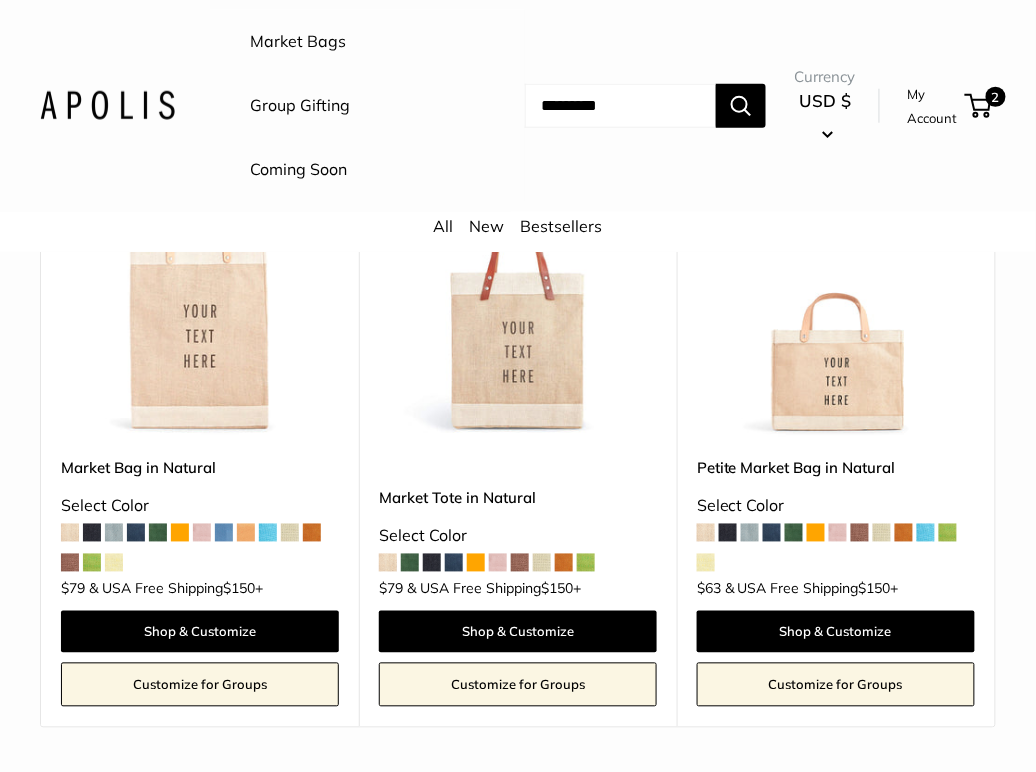 click at bounding box center (0, 0) 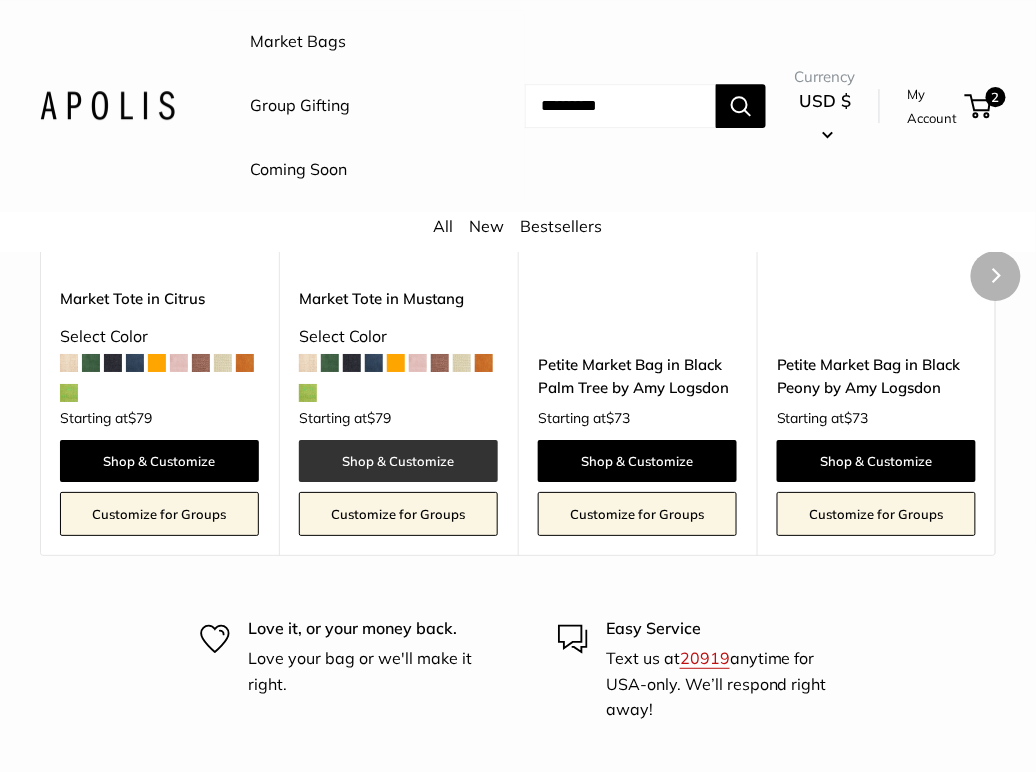 scroll, scrollTop: 0, scrollLeft: 0, axis: both 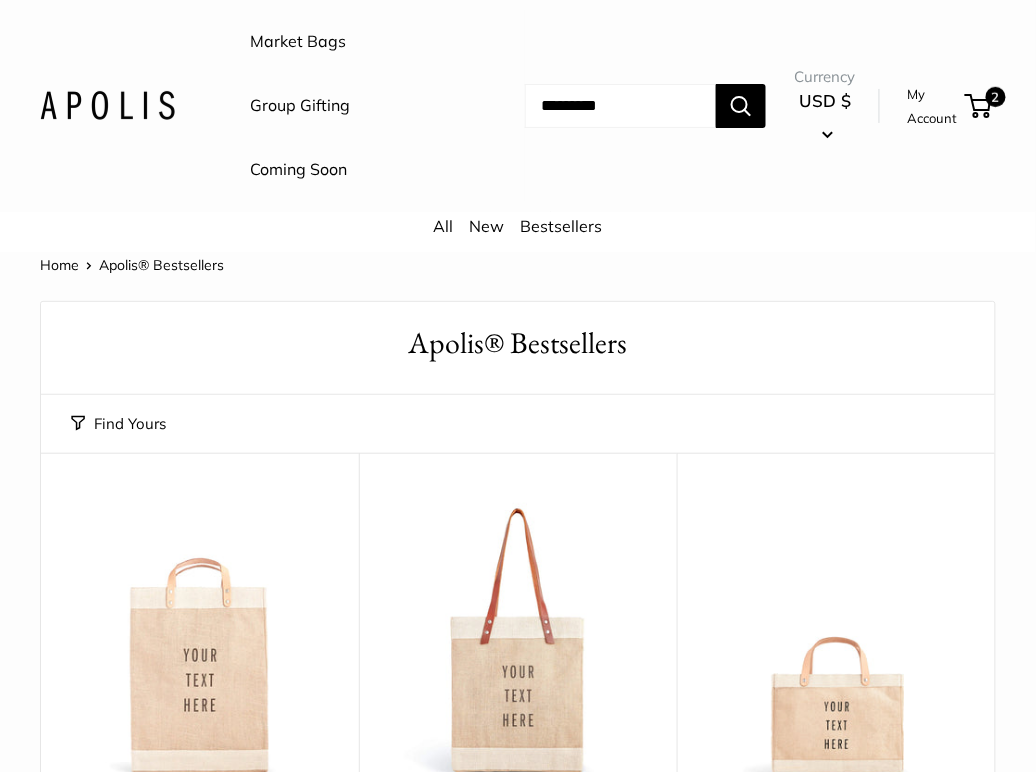 click at bounding box center (620, 106) 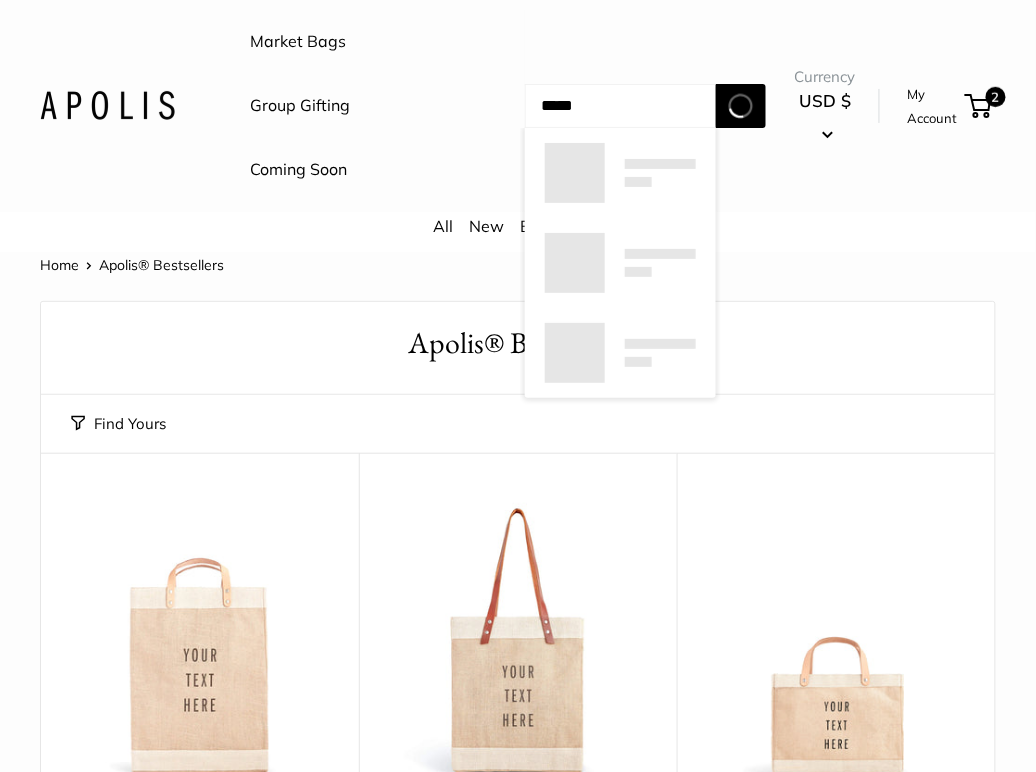 type on "*****" 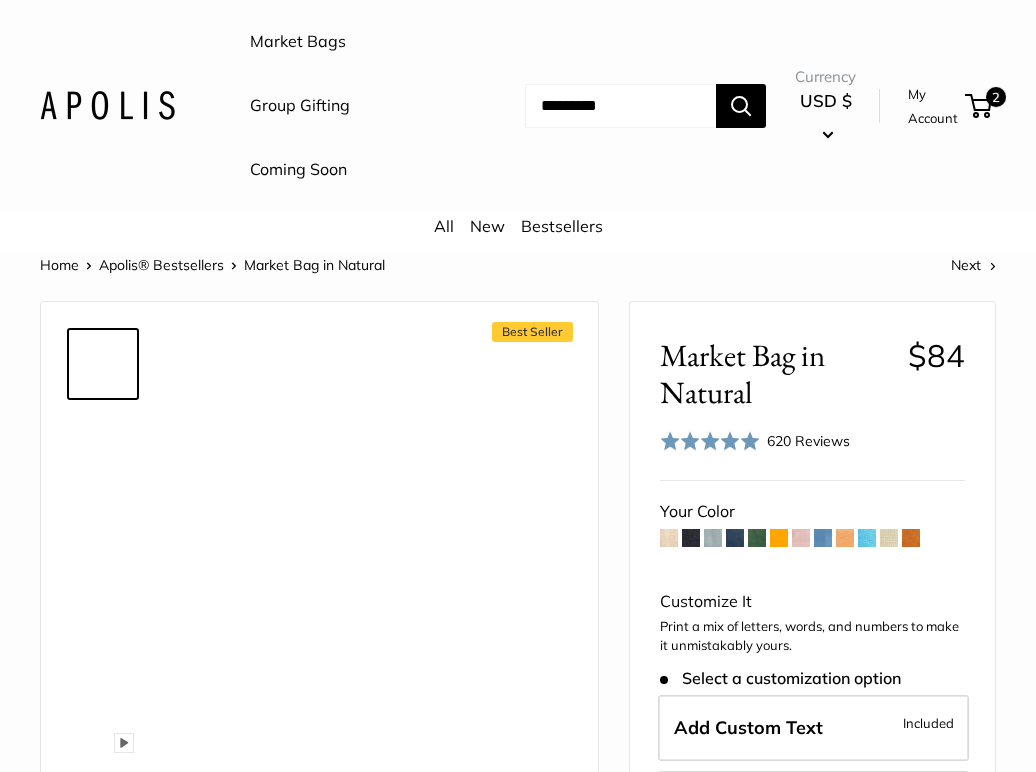 scroll, scrollTop: 0, scrollLeft: 0, axis: both 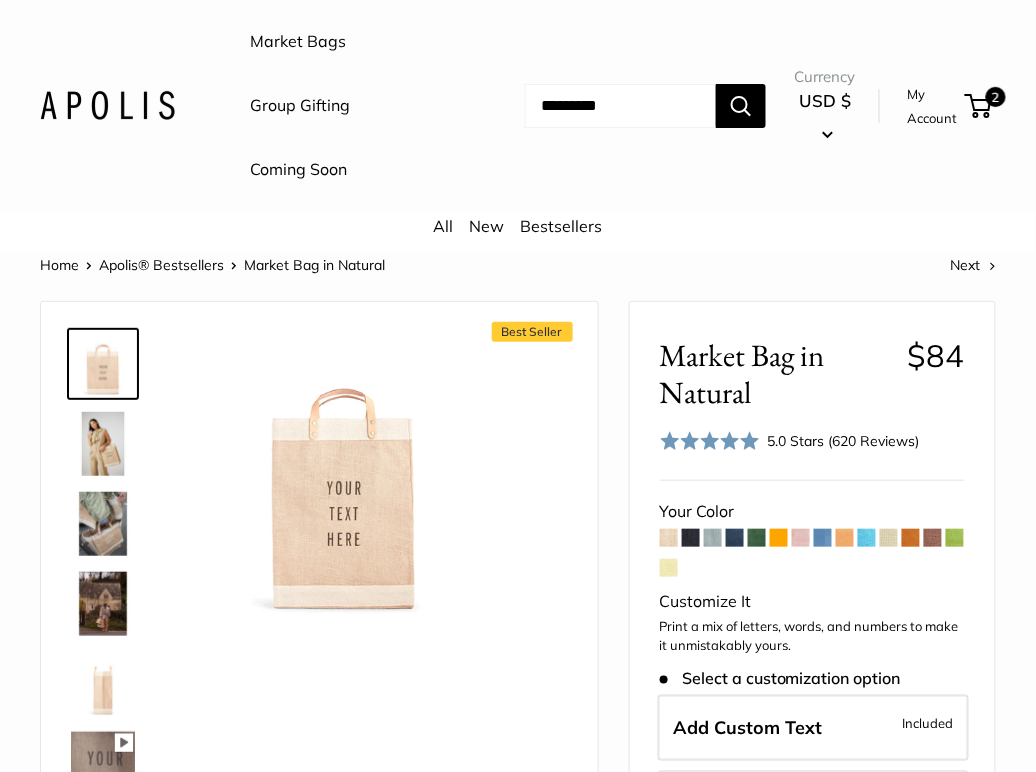 click at bounding box center (779, 538) 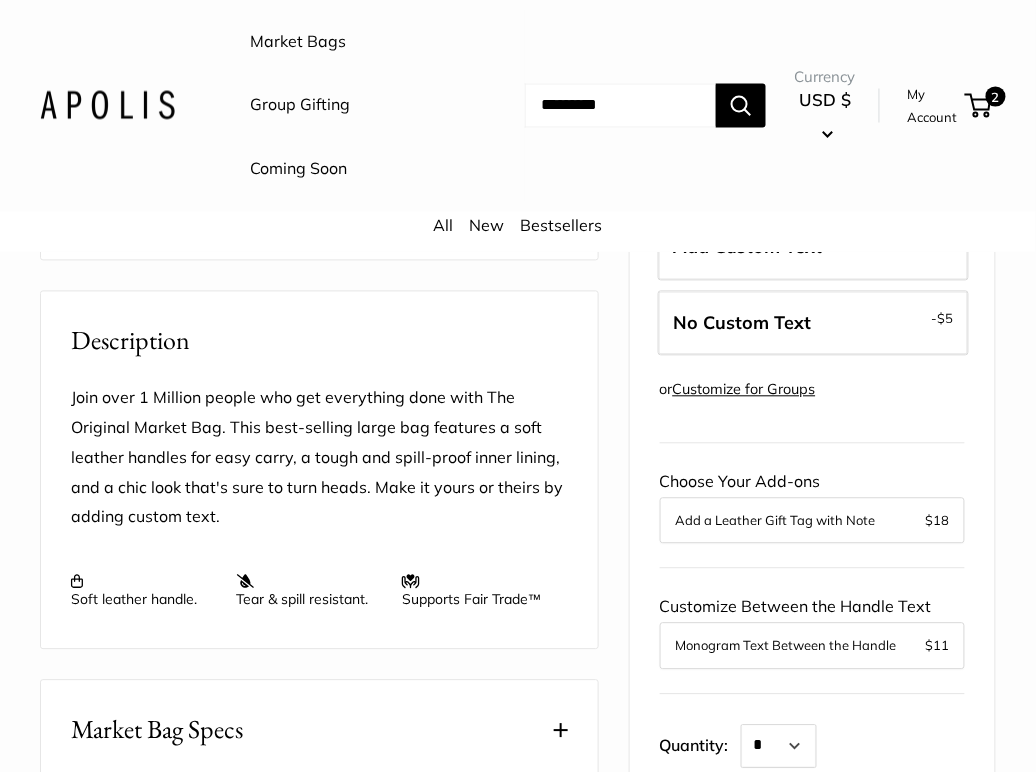 scroll, scrollTop: 733, scrollLeft: 0, axis: vertical 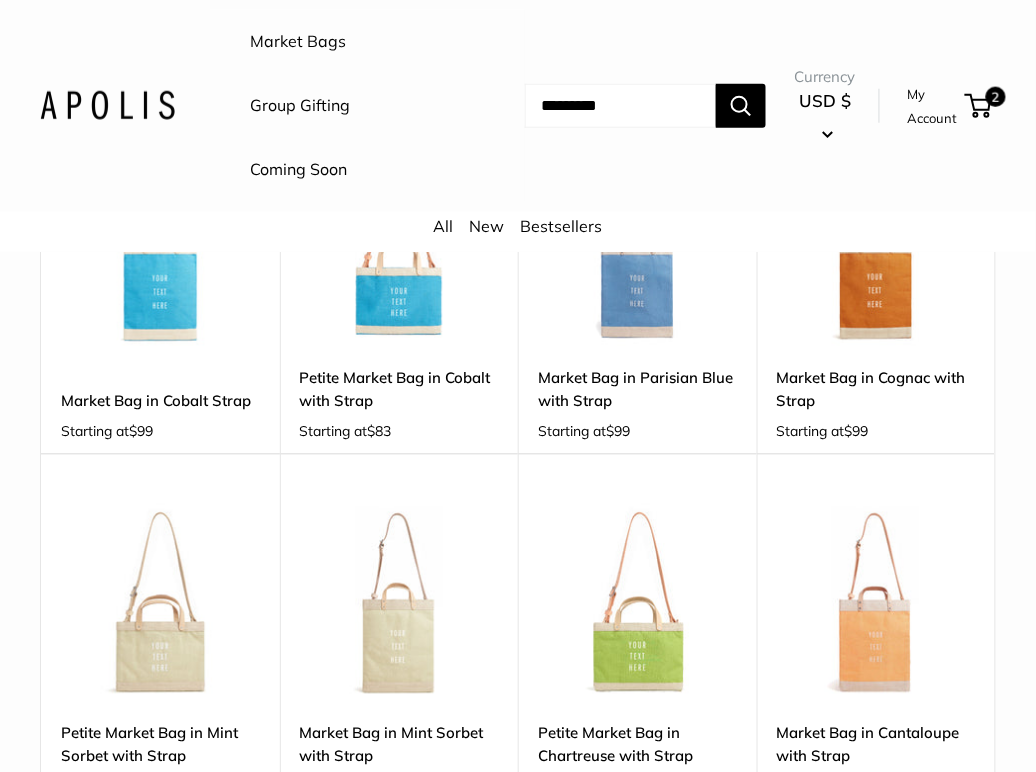 click at bounding box center [0, 0] 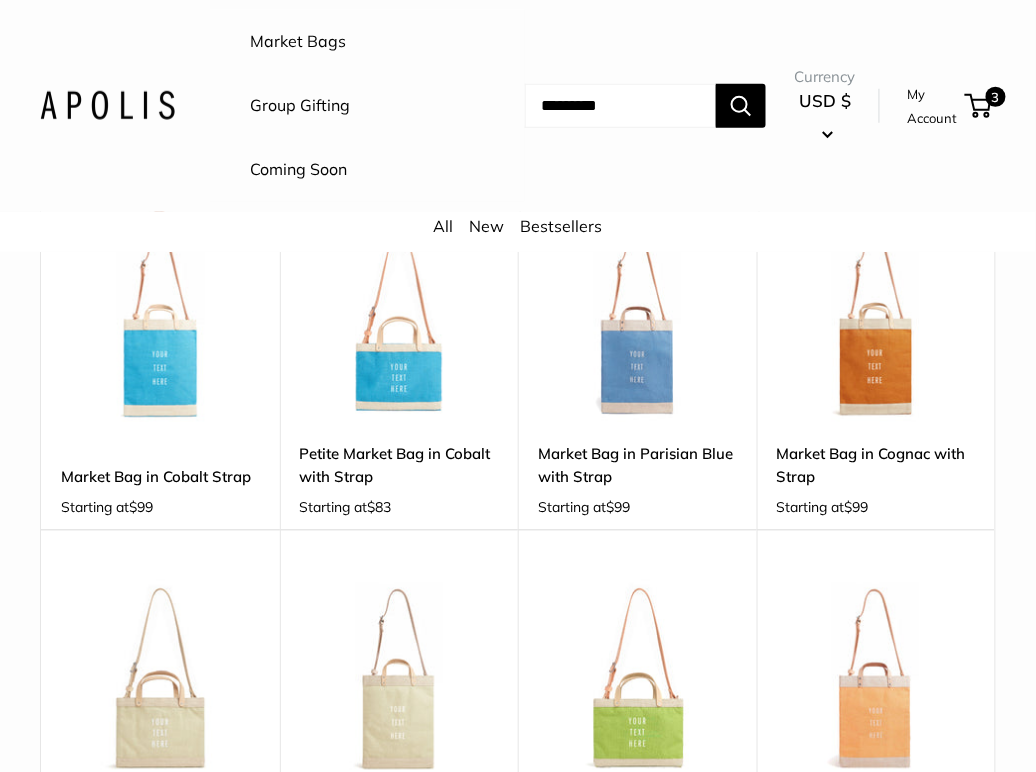 scroll, scrollTop: 0, scrollLeft: 0, axis: both 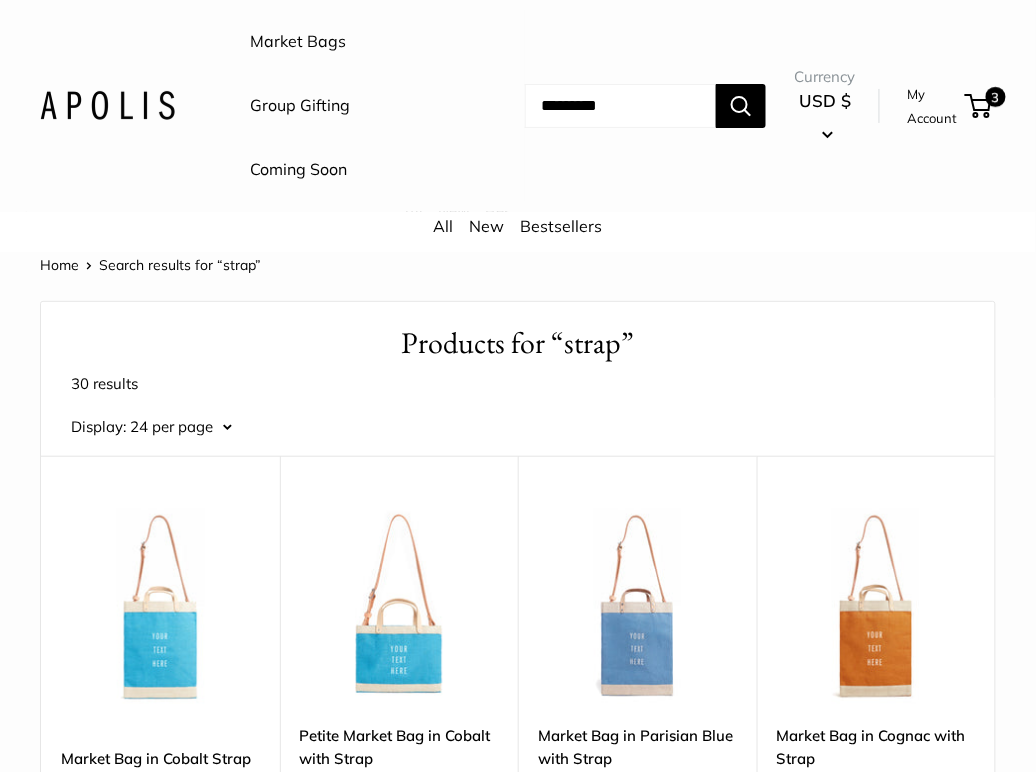 click on "Bestsellers" at bounding box center (562, 226) 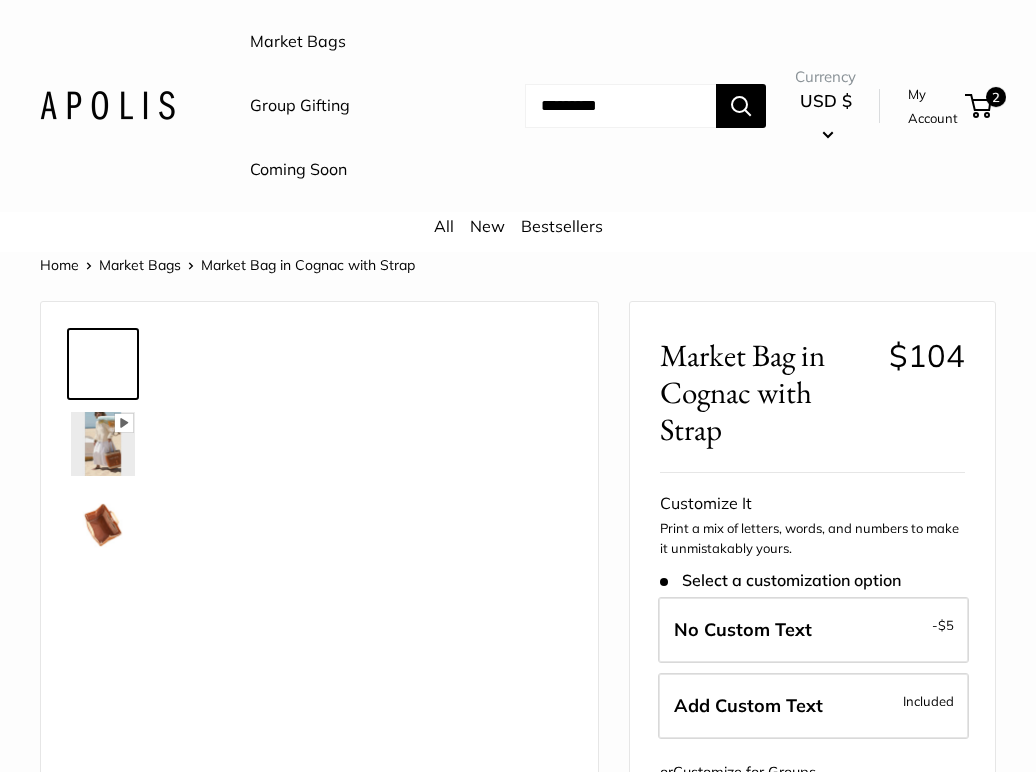 scroll, scrollTop: 0, scrollLeft: 0, axis: both 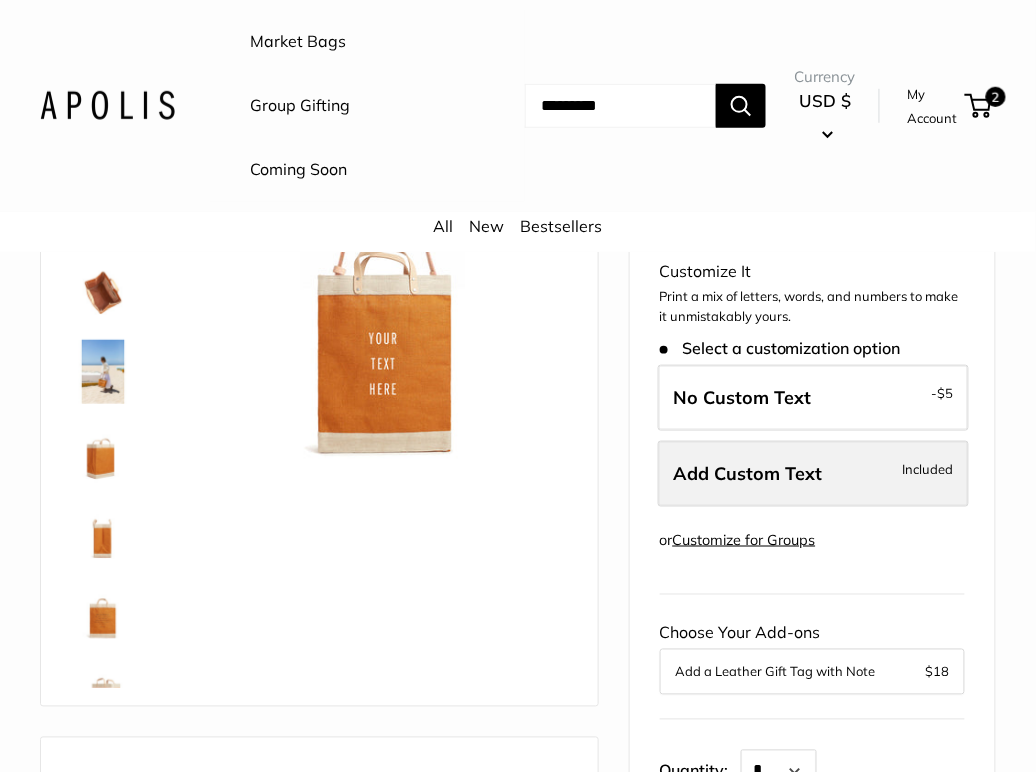 click on "Add Custom Text" at bounding box center [748, 473] 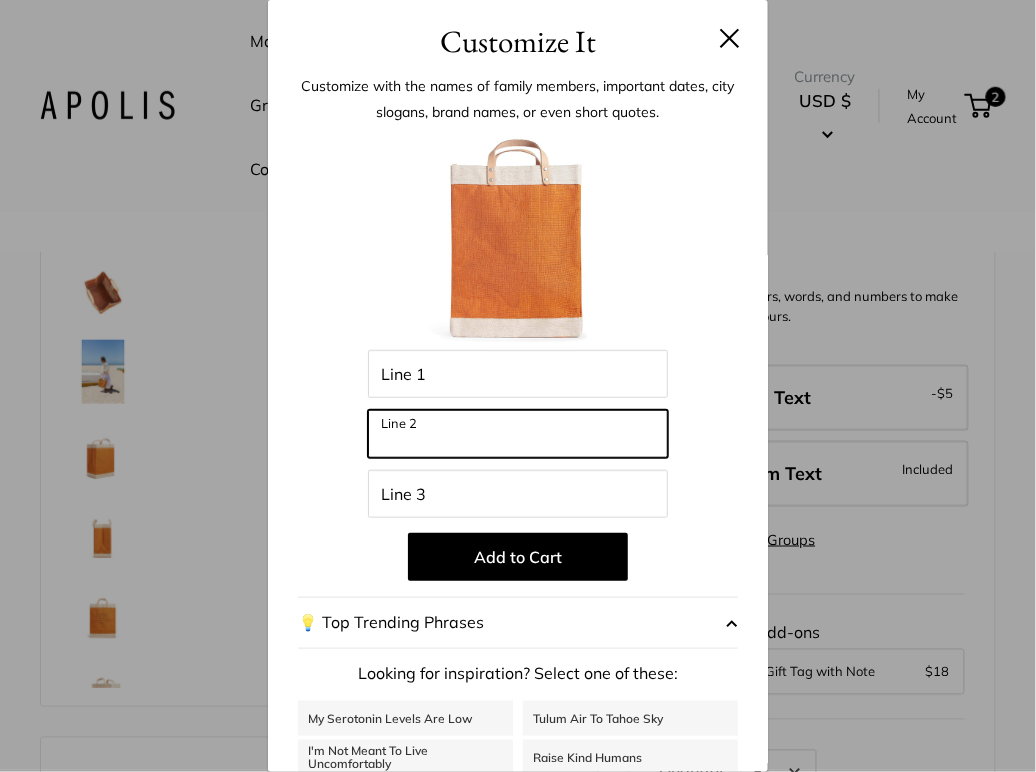 click on "Line 2" at bounding box center (518, 434) 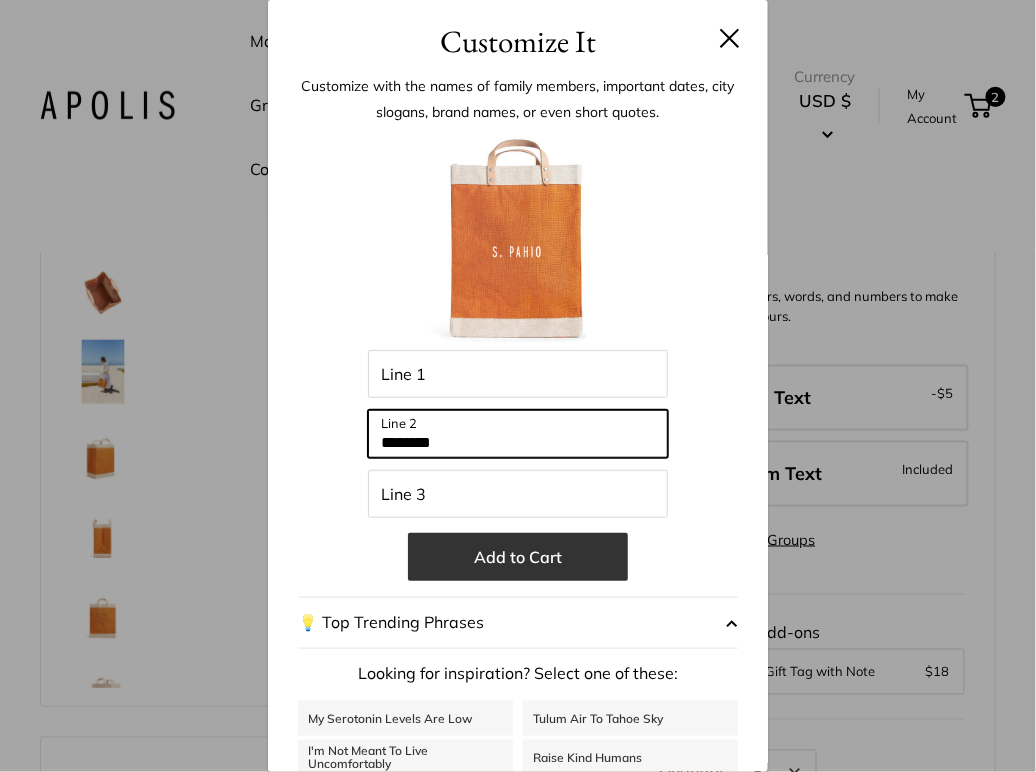 type on "********" 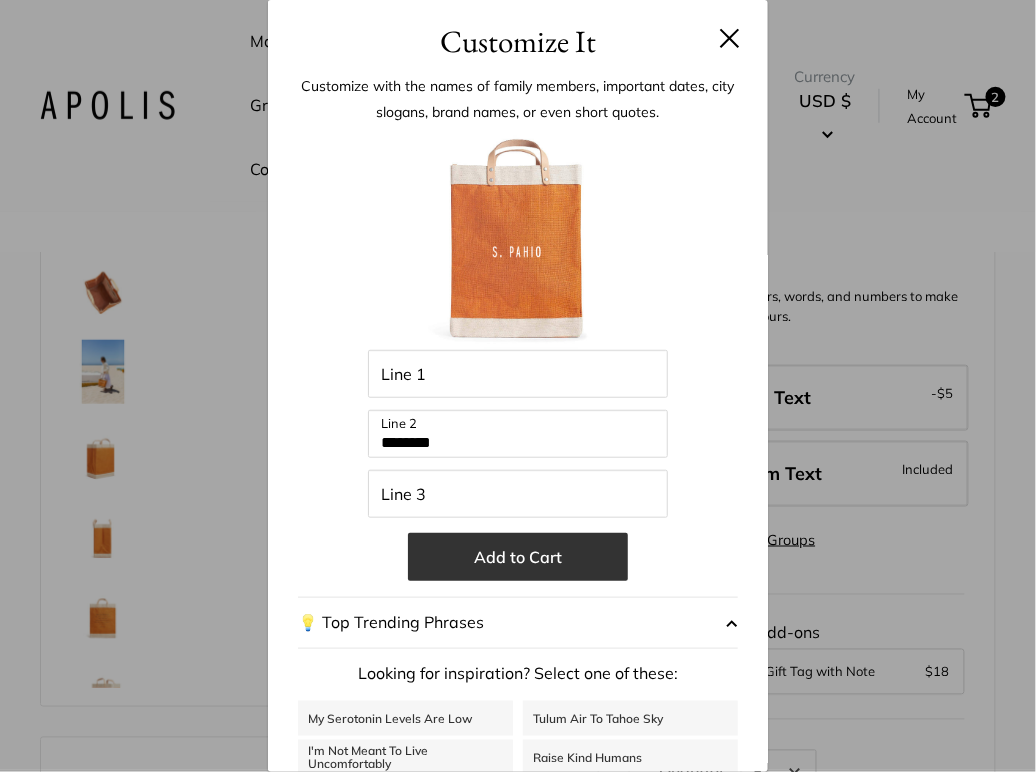 click on "Add to Cart" at bounding box center [518, 557] 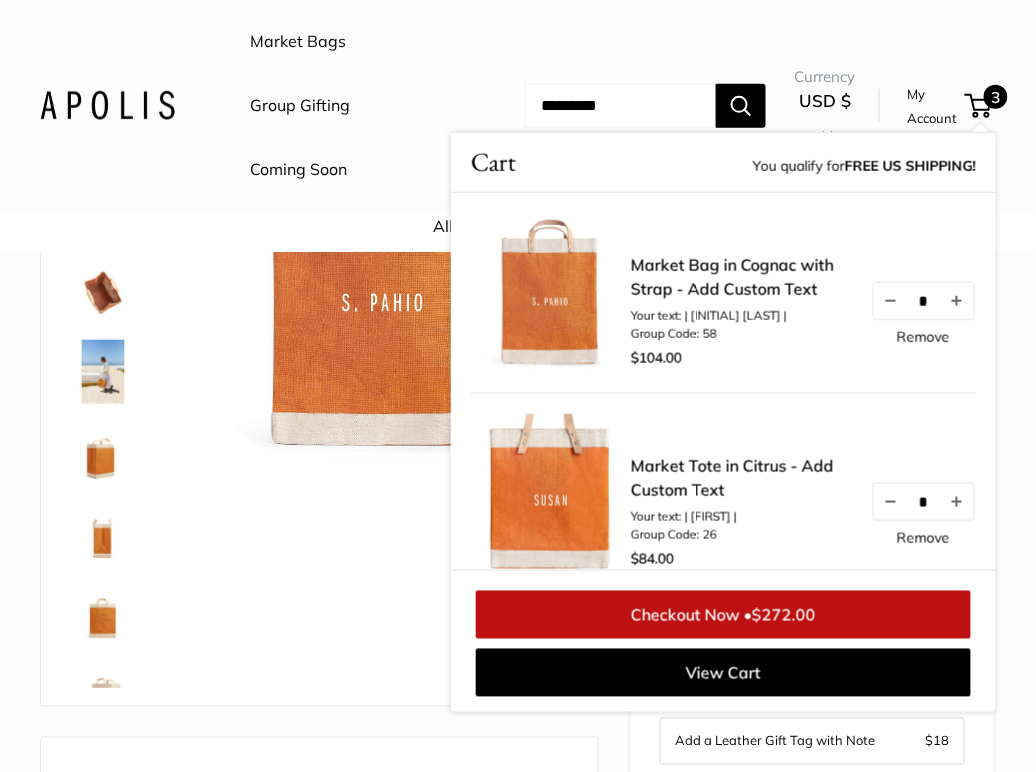 click on "Total
$272.00
Checkout Now •  $272.00
View Cart" at bounding box center [723, 641] 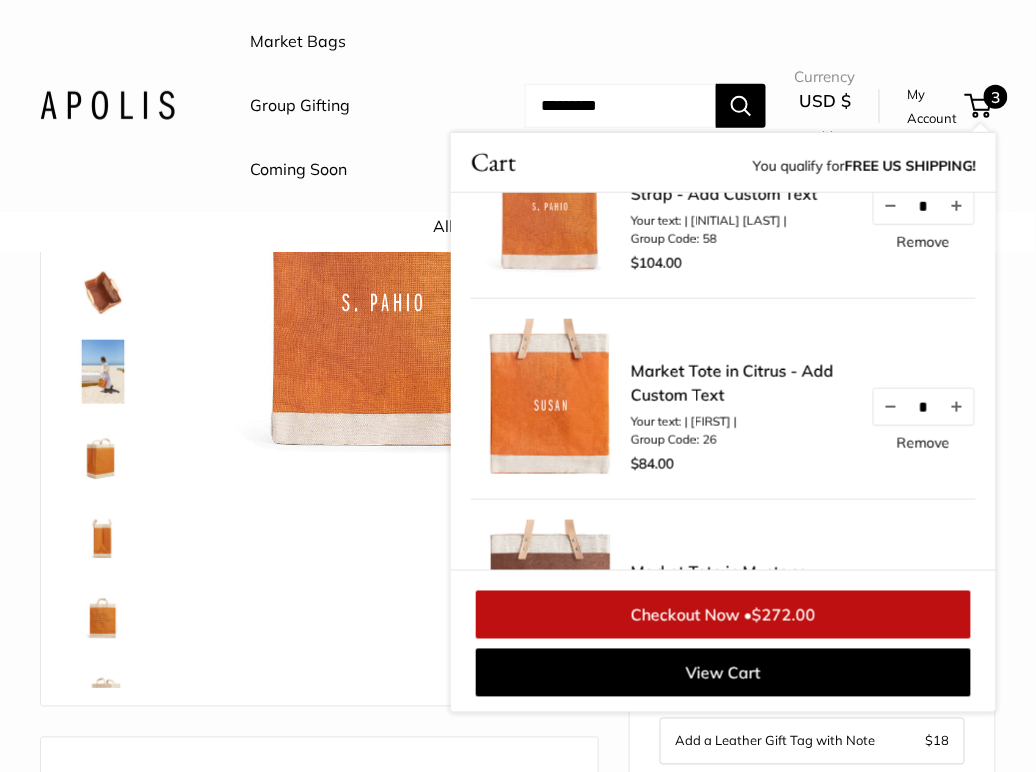 scroll, scrollTop: 103, scrollLeft: 0, axis: vertical 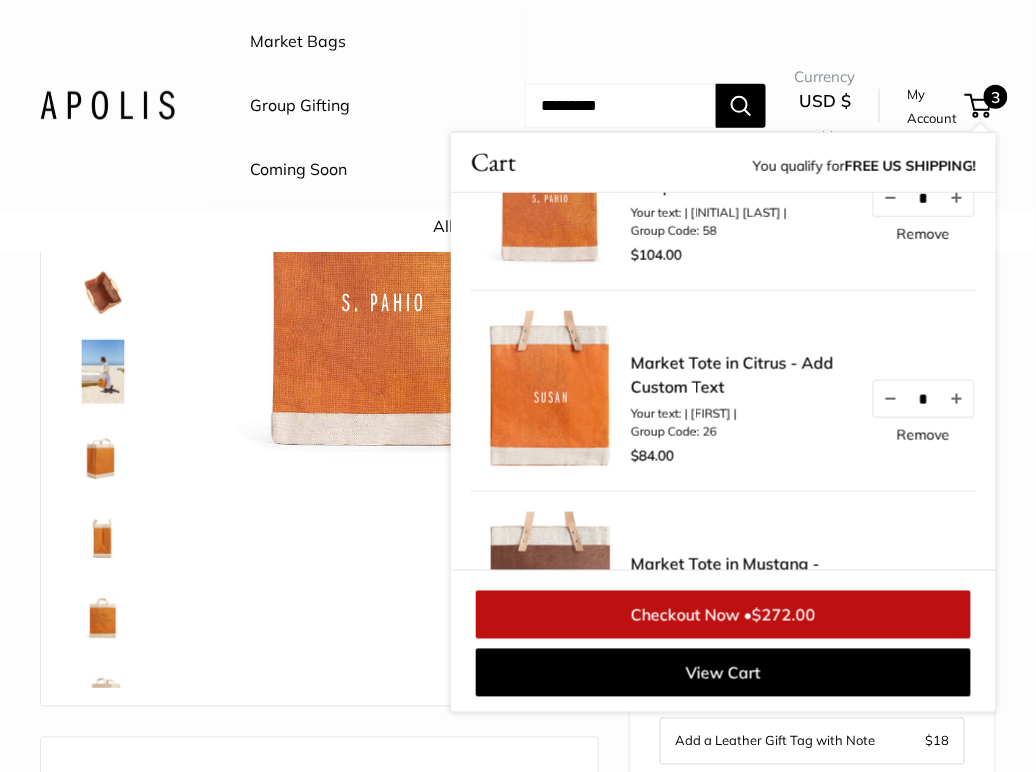 click on "Market Bags Group Gifting Coming Soon
Need help?
Text Us:  20919
hello@apolisglobal.com
Follow Us
Facebook
Twitter
Instagram
Pinterest
YouTube
Vimeo
Tumblr
Market Bags Group Gifting Coming Soon" at bounding box center (518, 106) 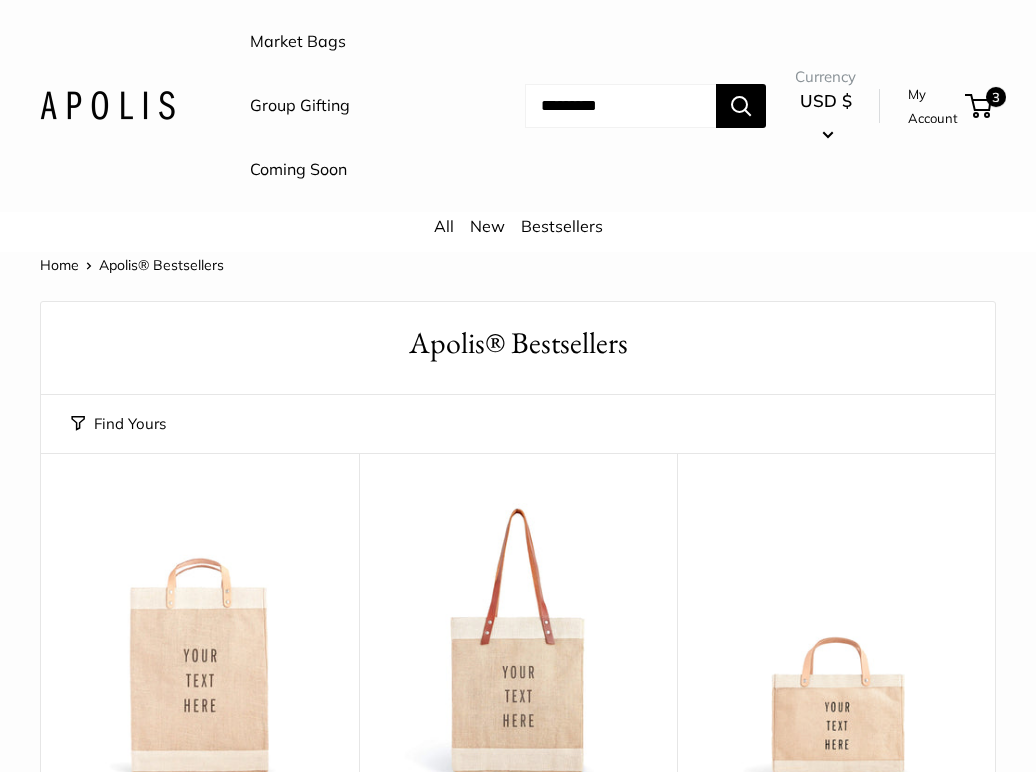 scroll, scrollTop: 0, scrollLeft: 0, axis: both 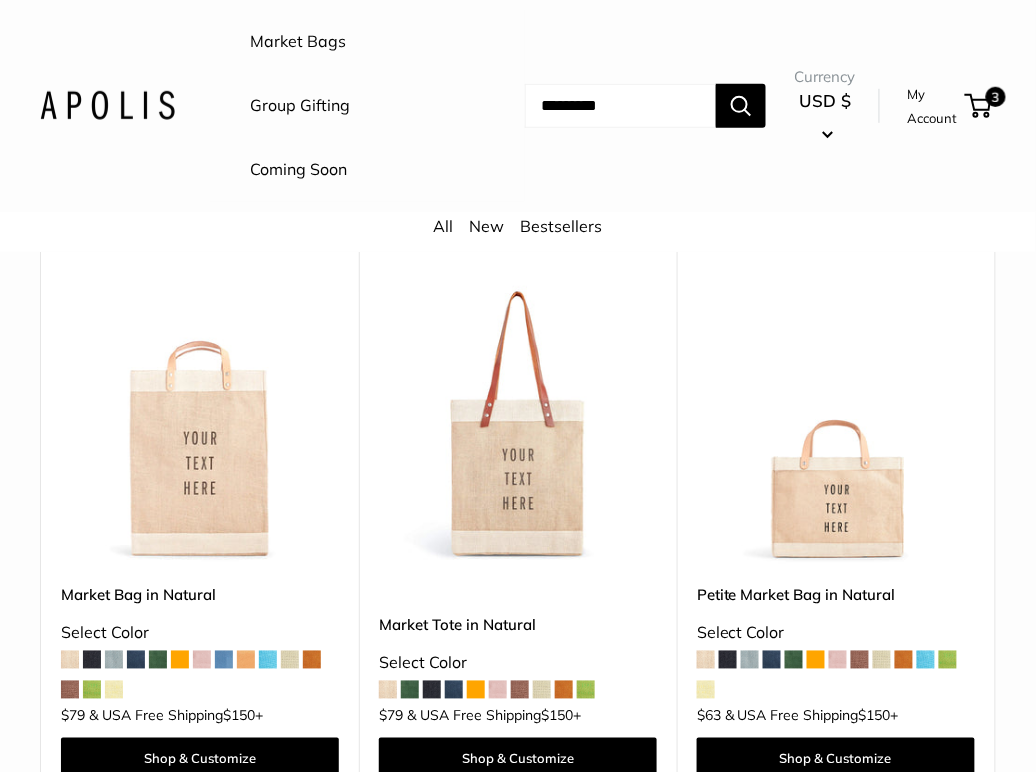 click at bounding box center [0, 0] 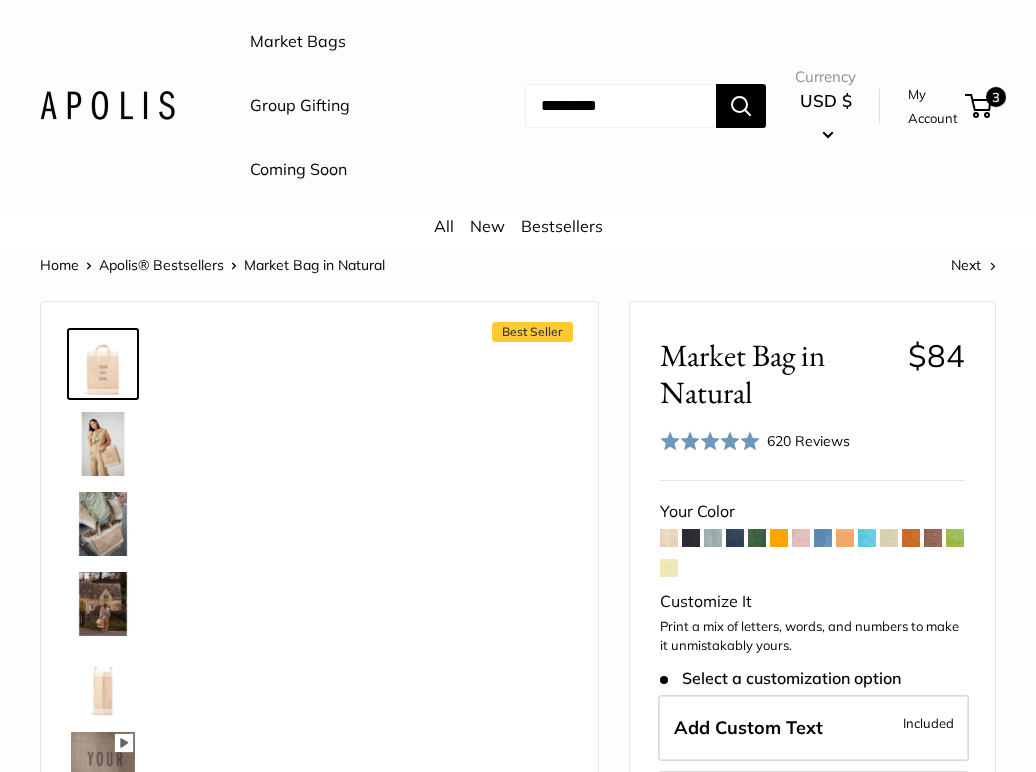 scroll, scrollTop: 0, scrollLeft: 0, axis: both 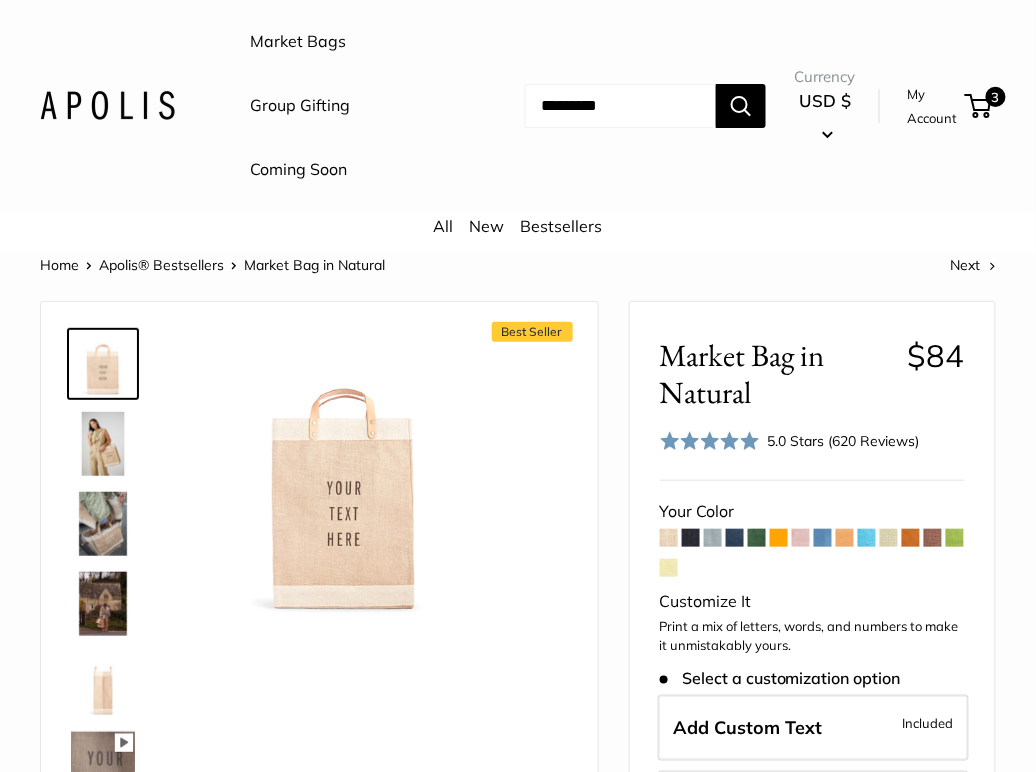 click at bounding box center [823, 538] 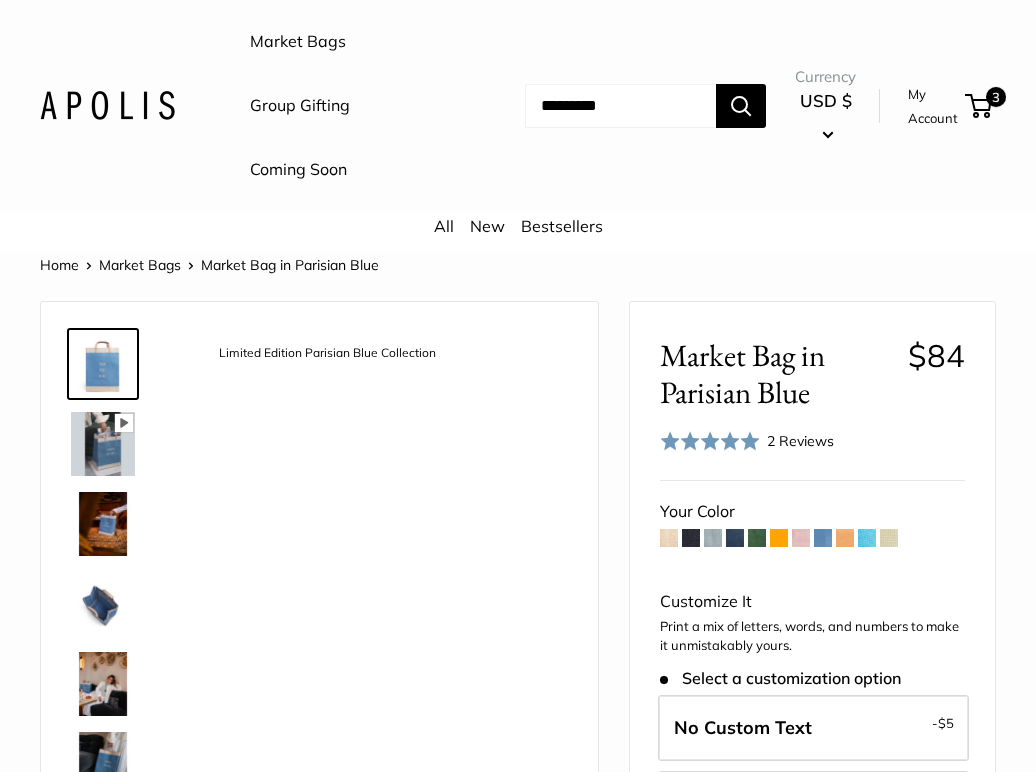 scroll, scrollTop: 0, scrollLeft: 0, axis: both 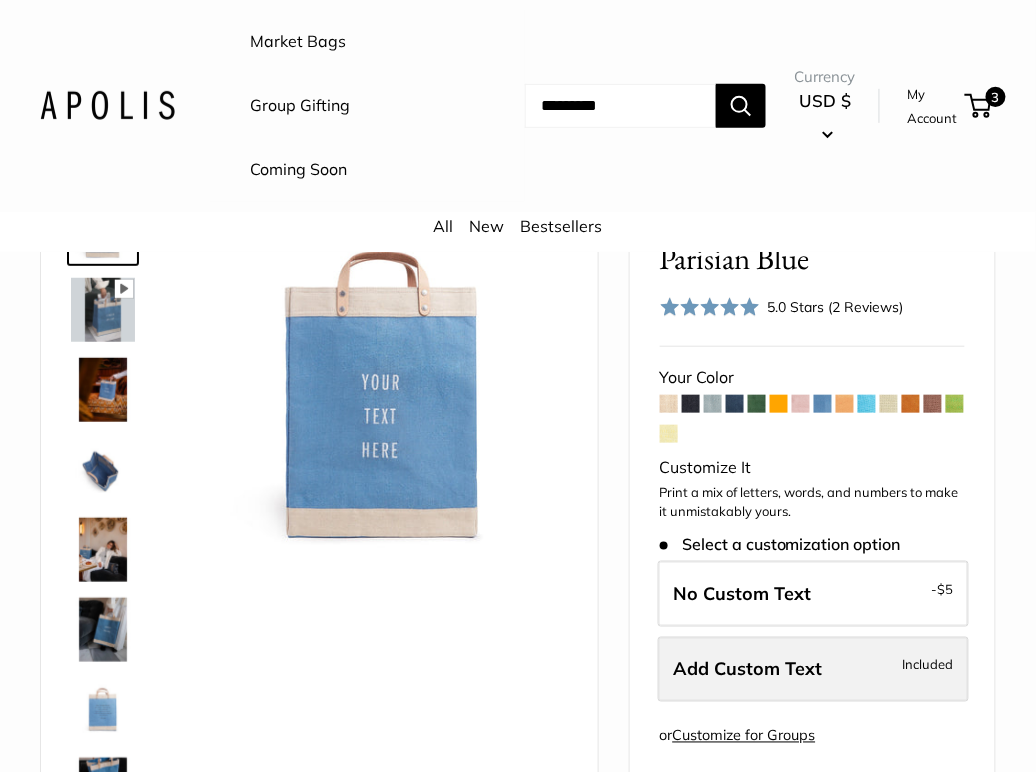 click on "Add Custom Text" at bounding box center (748, 669) 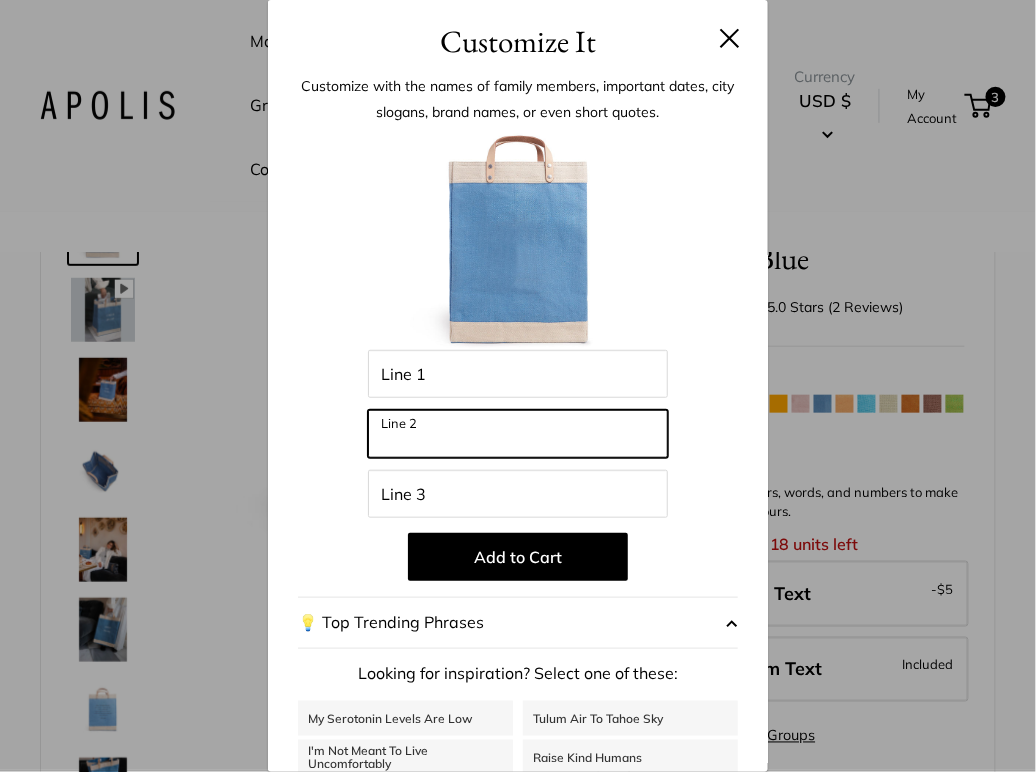 click on "Line 2" at bounding box center [518, 434] 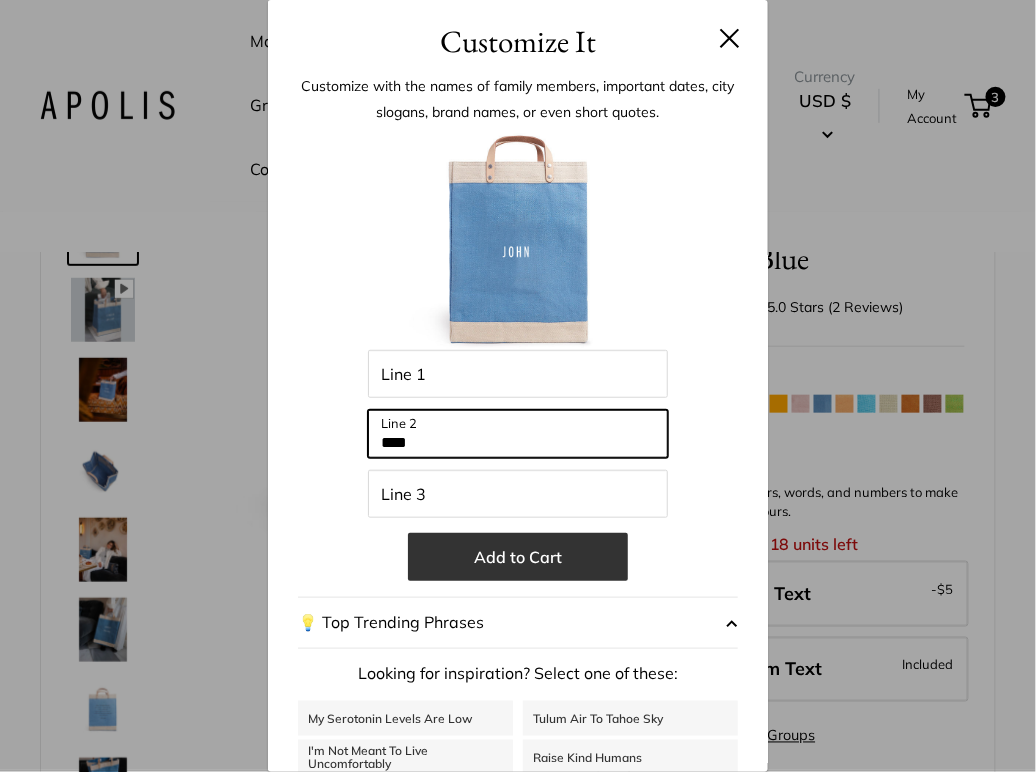 type on "****" 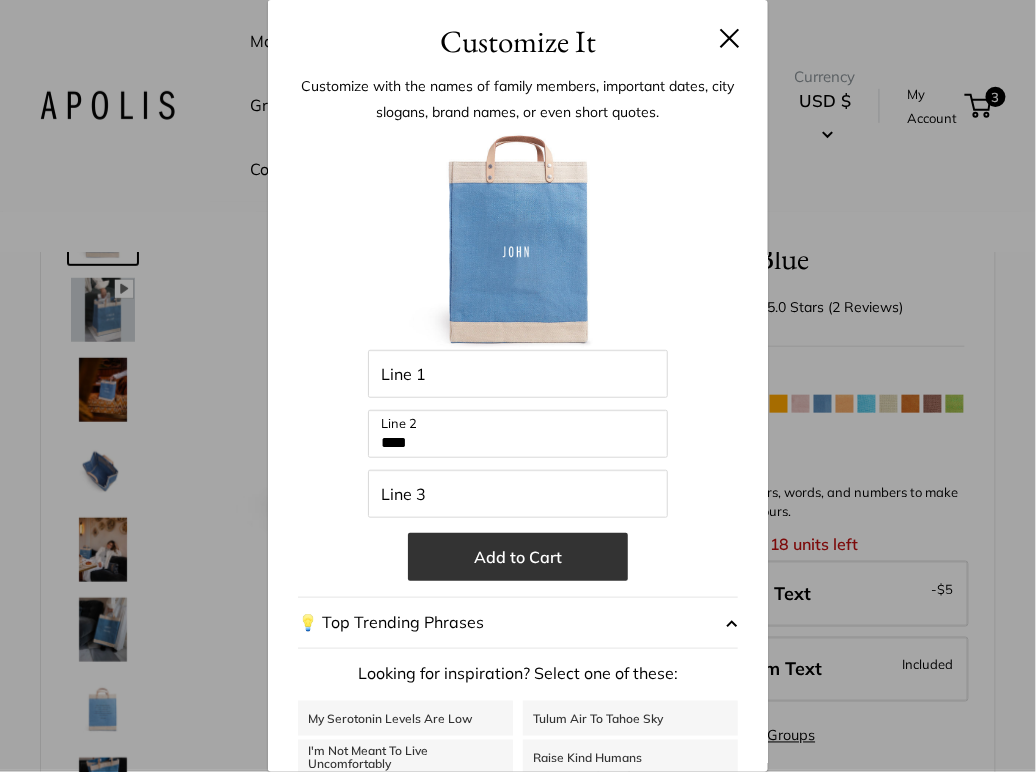 click on "Add to Cart" at bounding box center (518, 557) 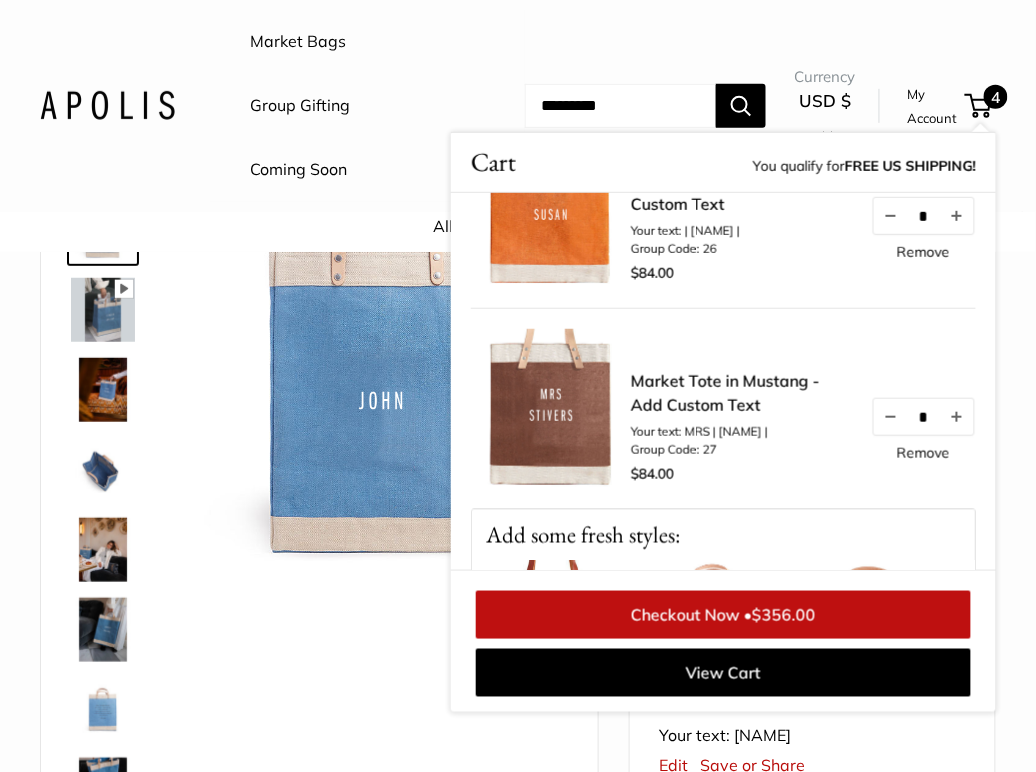 scroll, scrollTop: 545, scrollLeft: 0, axis: vertical 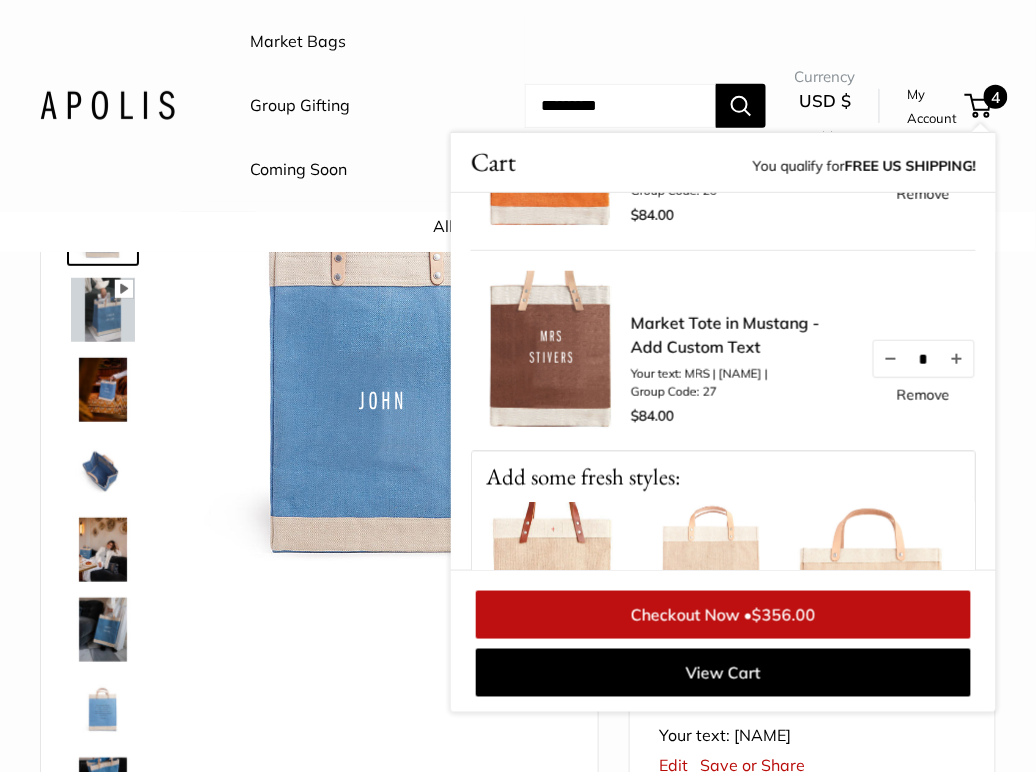 click on "Market Bags Group Gifting Coming Soon" at bounding box center (367, 106) 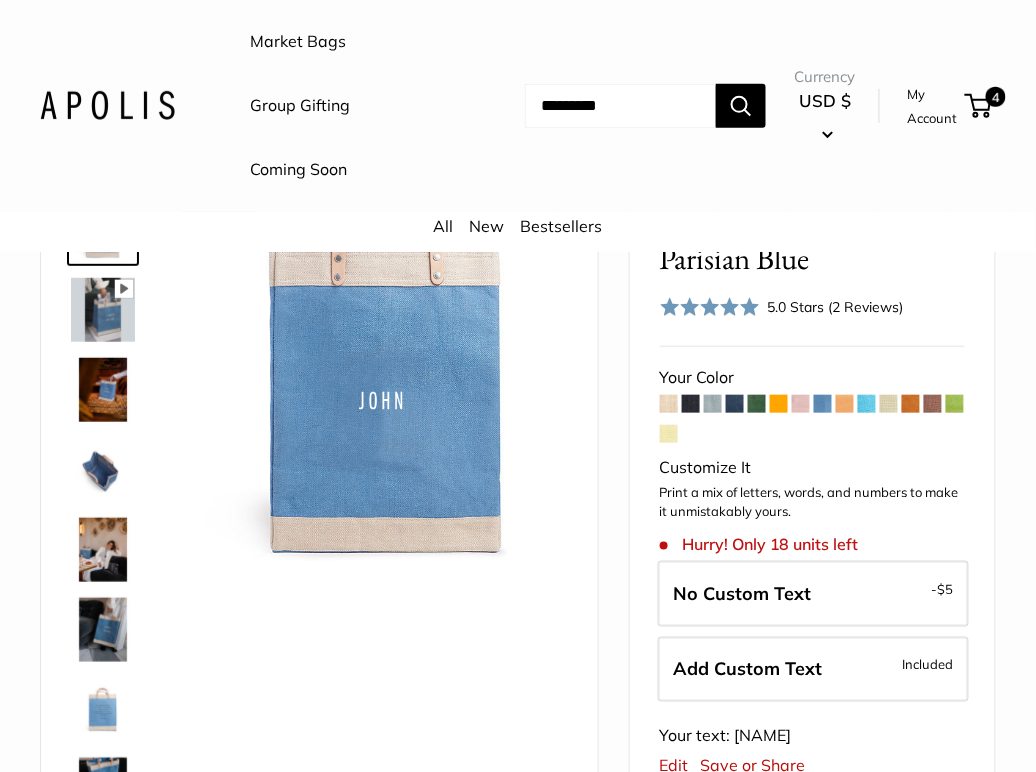 click on "Bestsellers" at bounding box center (562, 226) 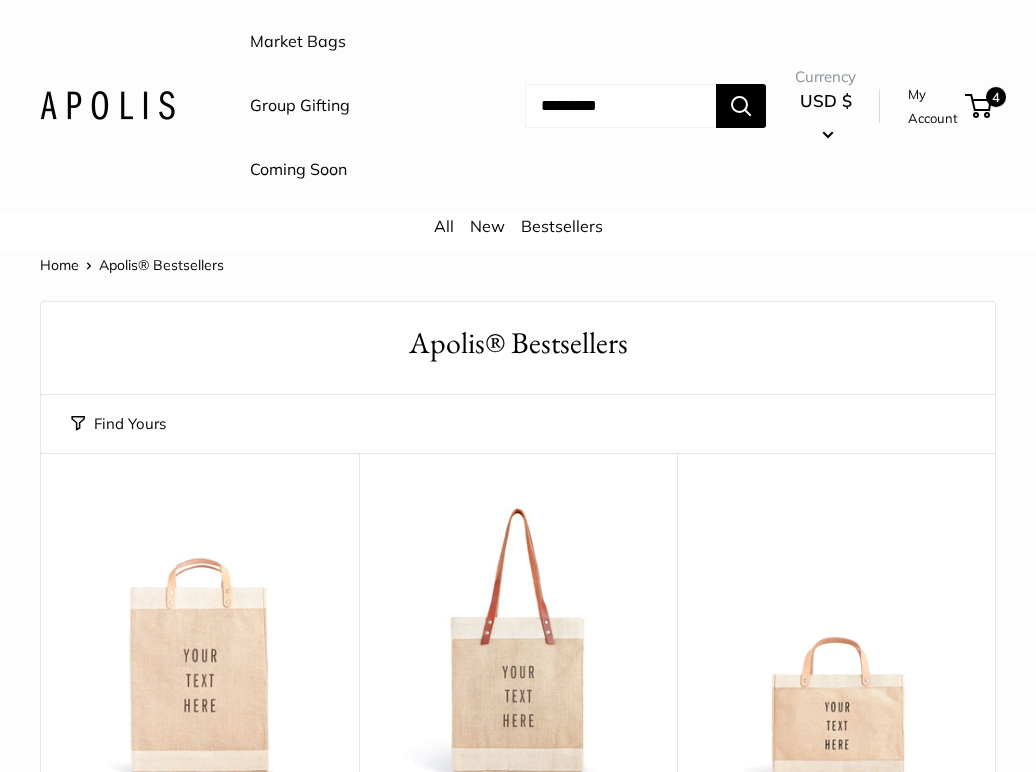 scroll, scrollTop: 0, scrollLeft: 0, axis: both 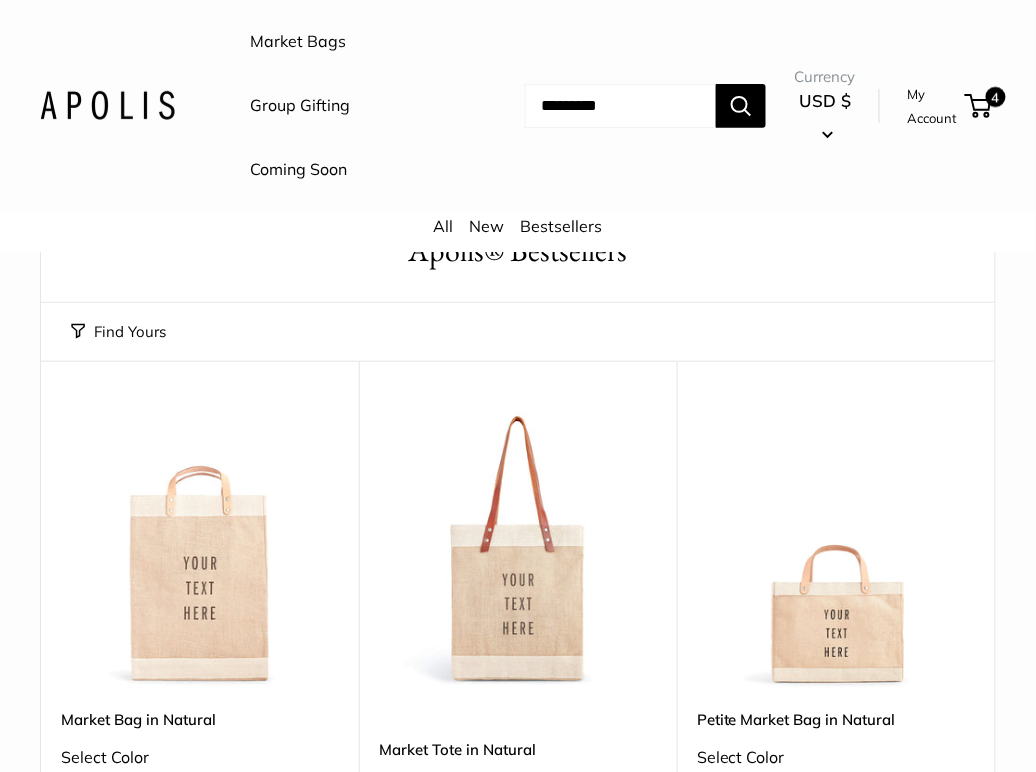 click at bounding box center (0, 0) 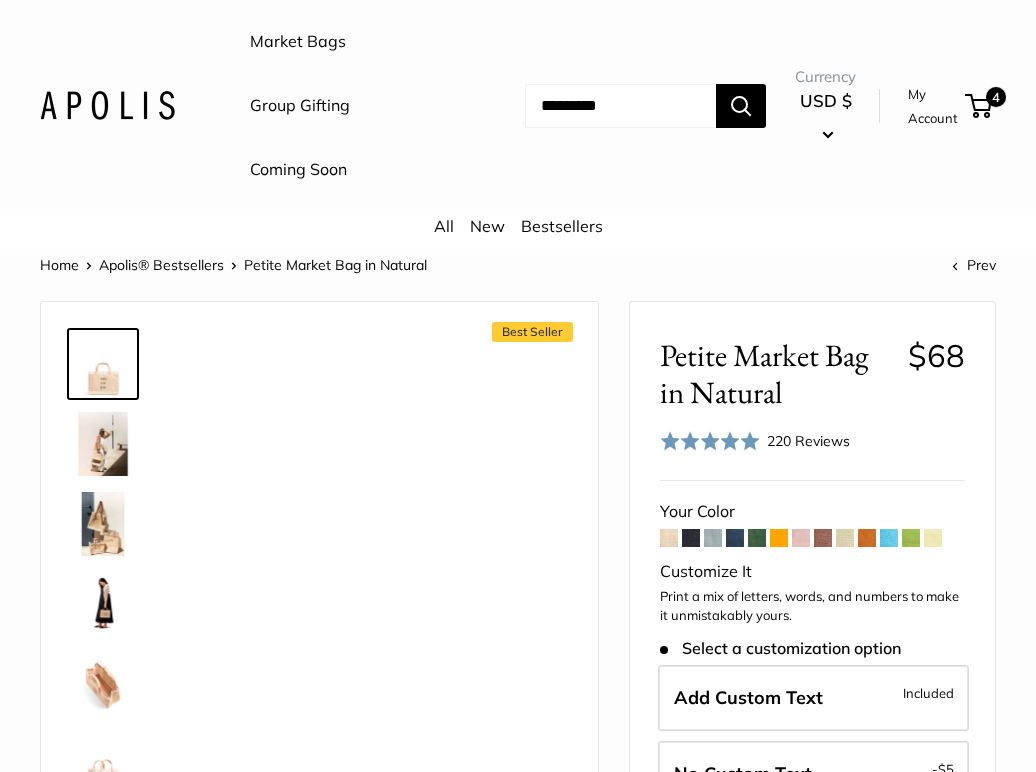 scroll, scrollTop: 0, scrollLeft: 0, axis: both 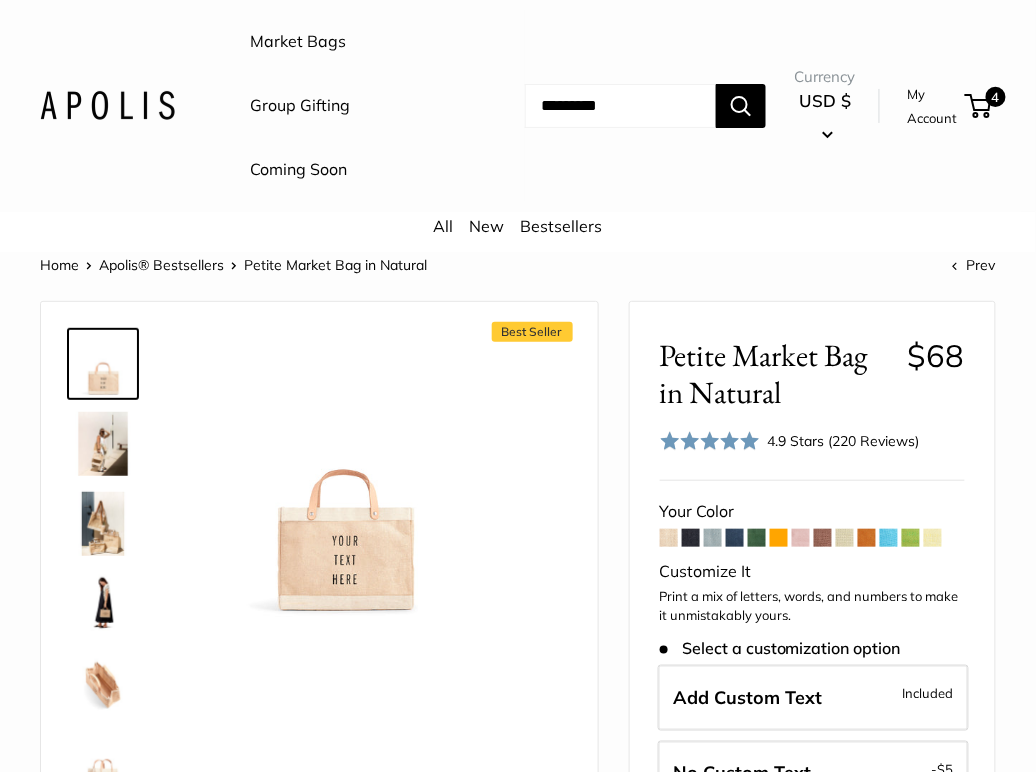 click at bounding box center (713, 538) 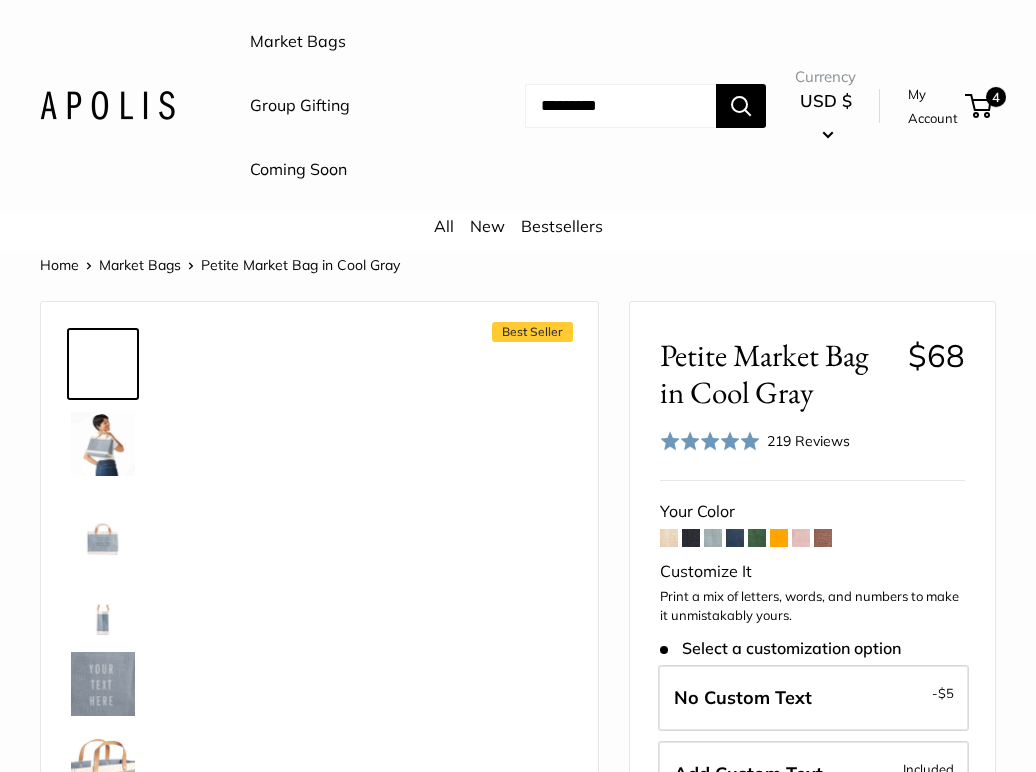 scroll, scrollTop: 0, scrollLeft: 0, axis: both 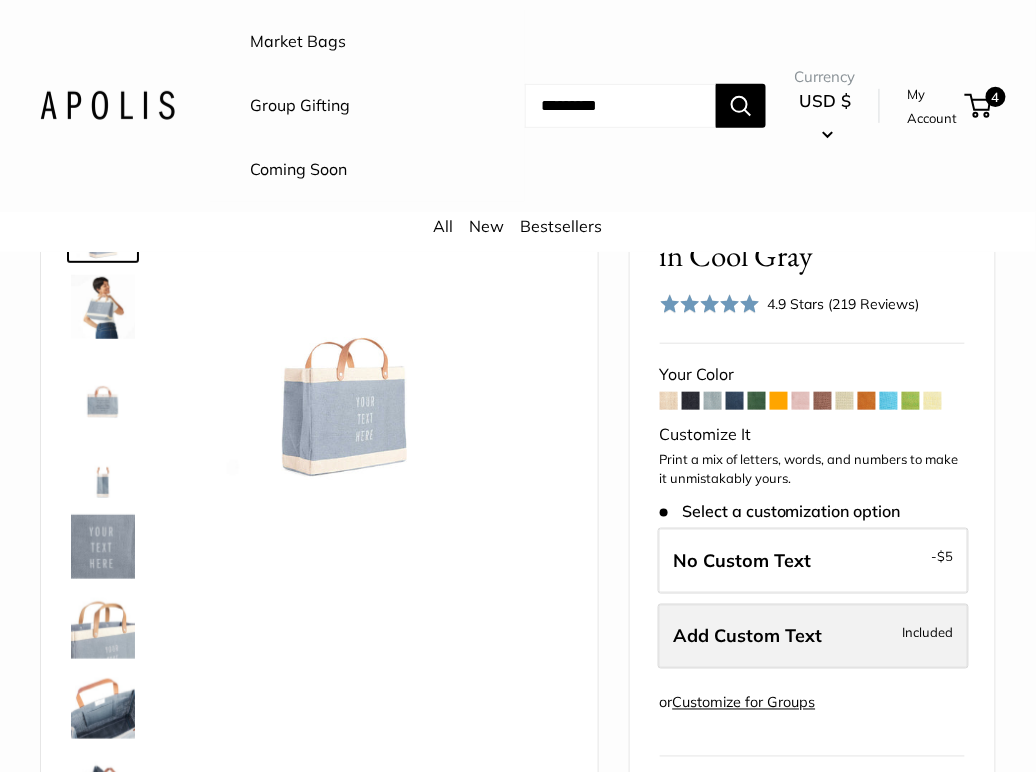 click on "Add Custom Text" at bounding box center [748, 636] 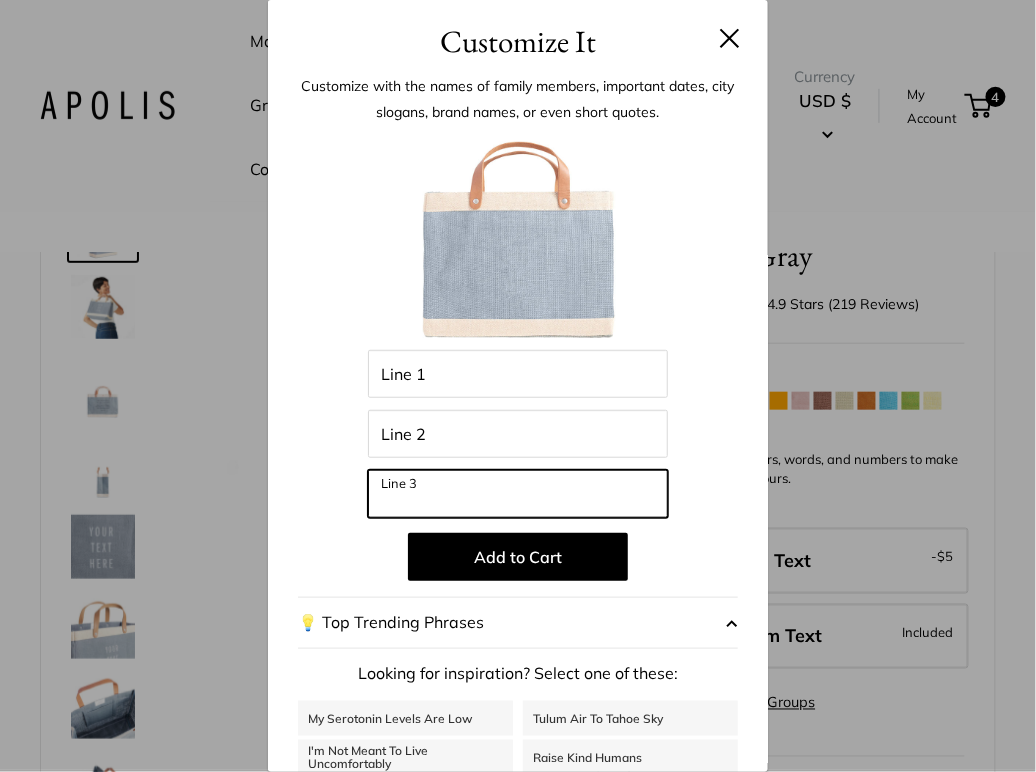 click on "Line 3" at bounding box center (518, 494) 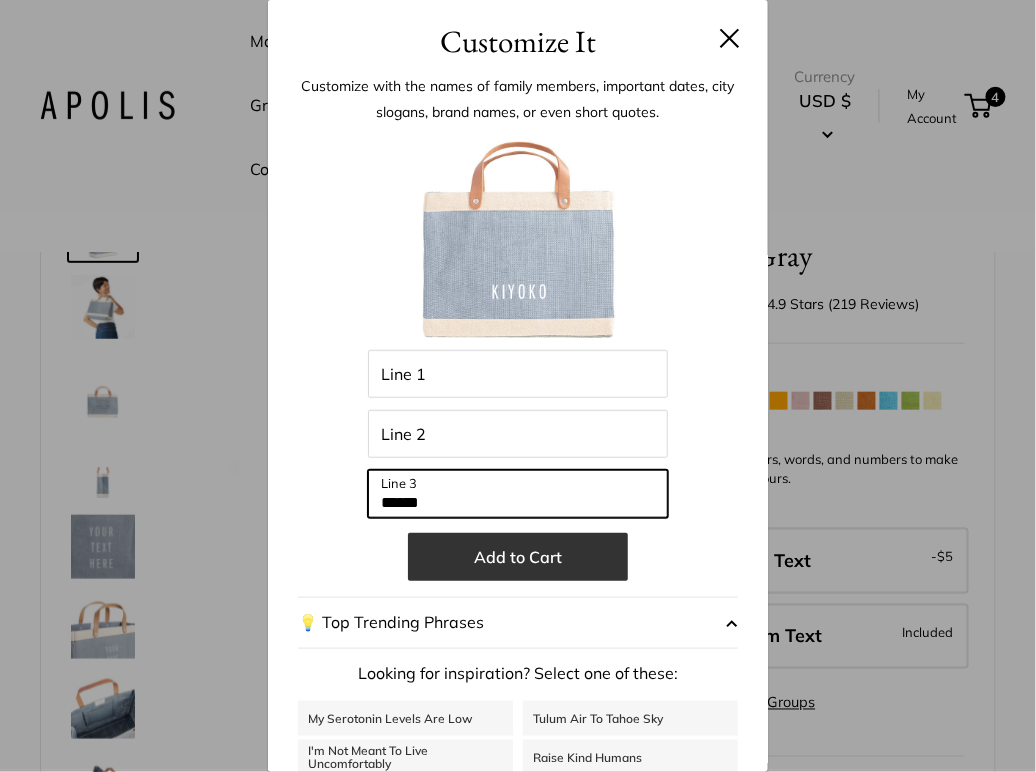 type on "******" 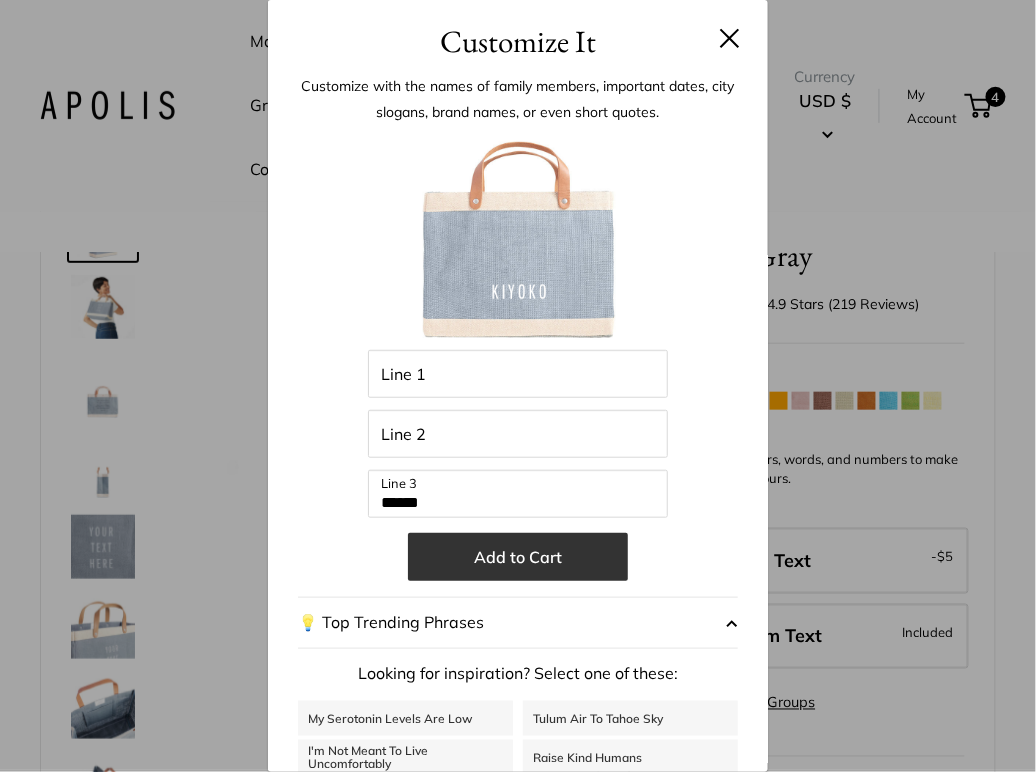 click on "Add to Cart" at bounding box center [518, 557] 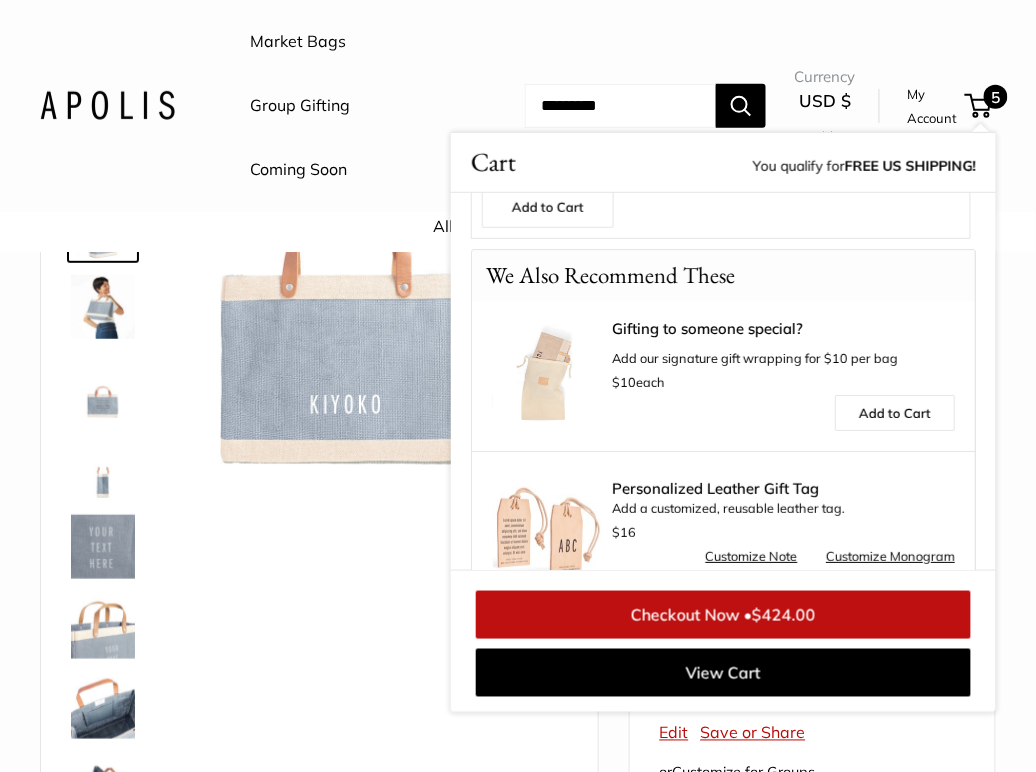 scroll, scrollTop: 1520, scrollLeft: 0, axis: vertical 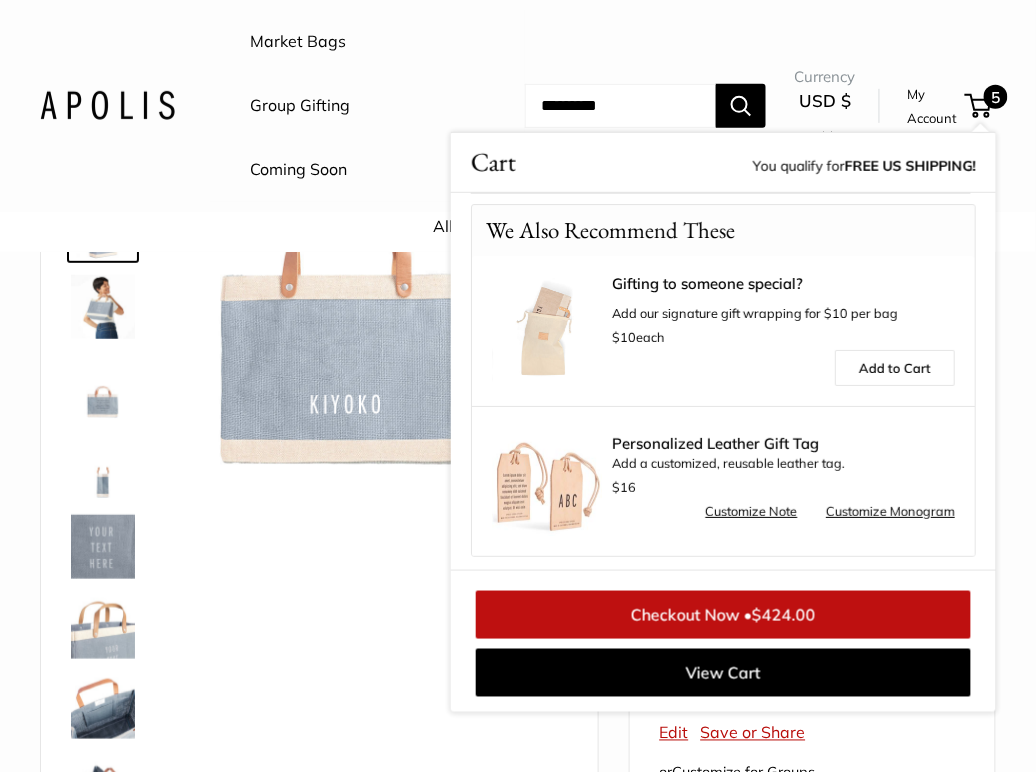 click on "Personalized Leather Gift Tag
Add a customized, reusable leather tag.
$16" at bounding box center (783, 468) 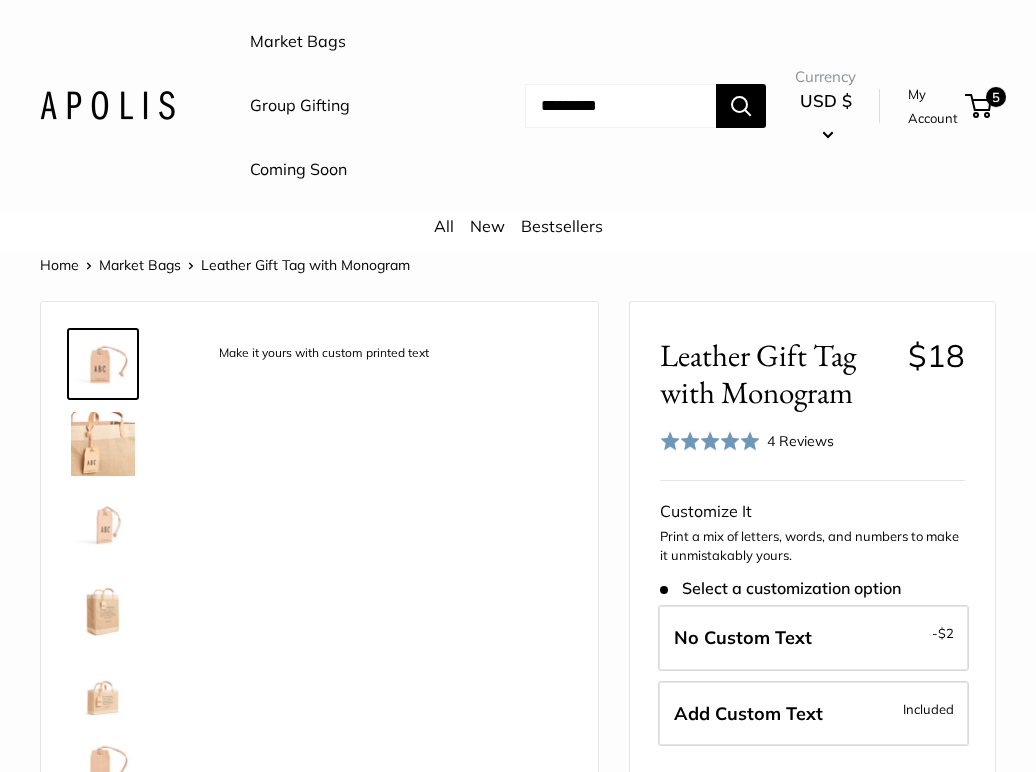 scroll, scrollTop: 0, scrollLeft: 0, axis: both 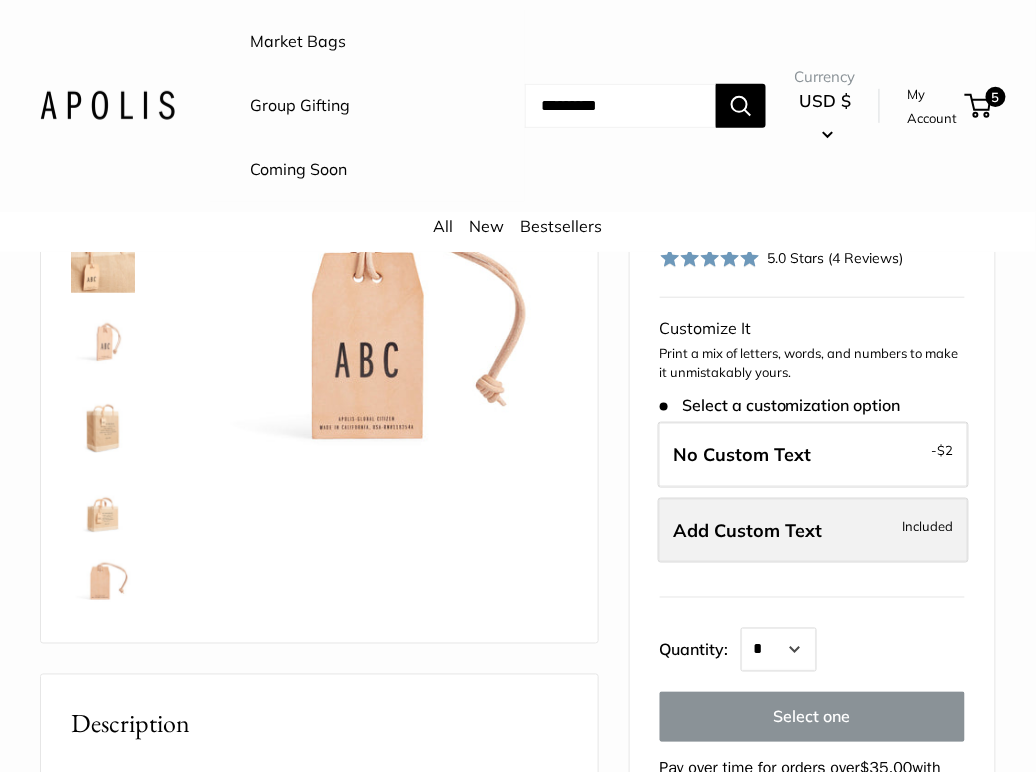 click on "Add Custom Text" at bounding box center [748, 530] 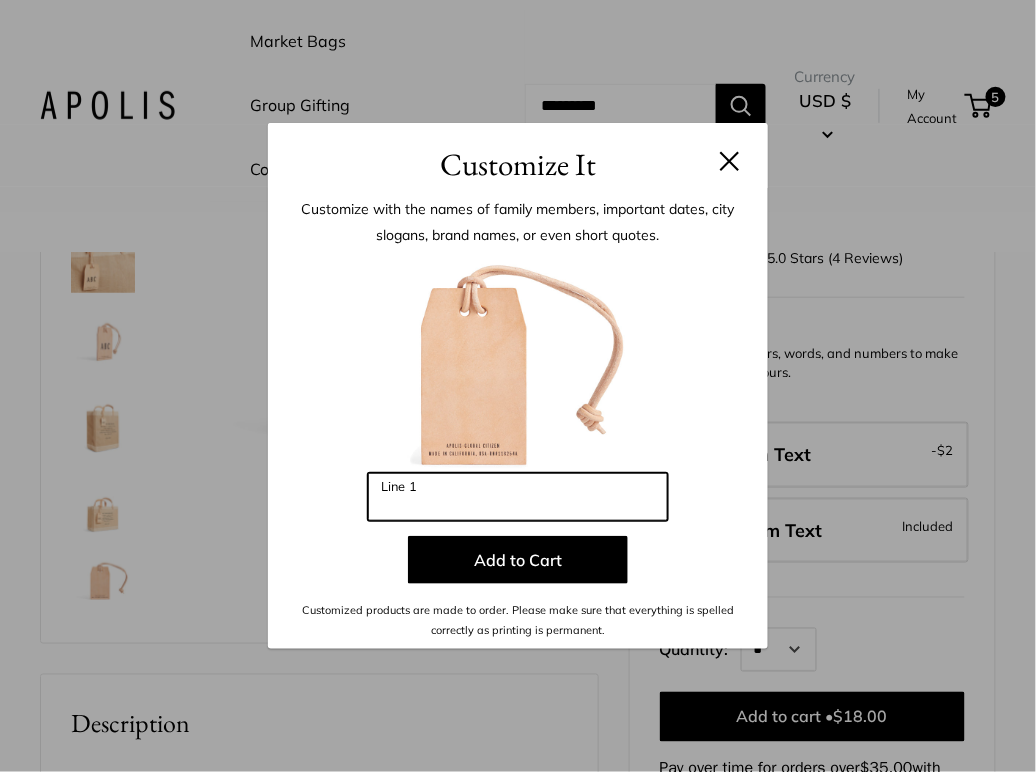click on "Line 1" at bounding box center (518, 497) 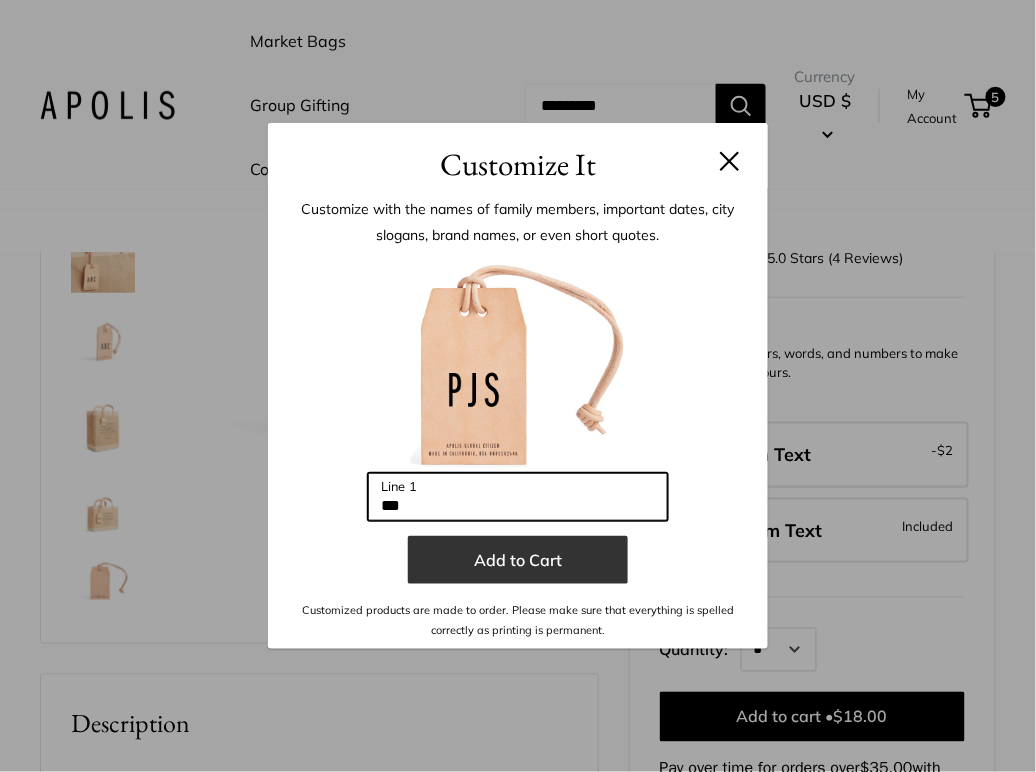 type on "***" 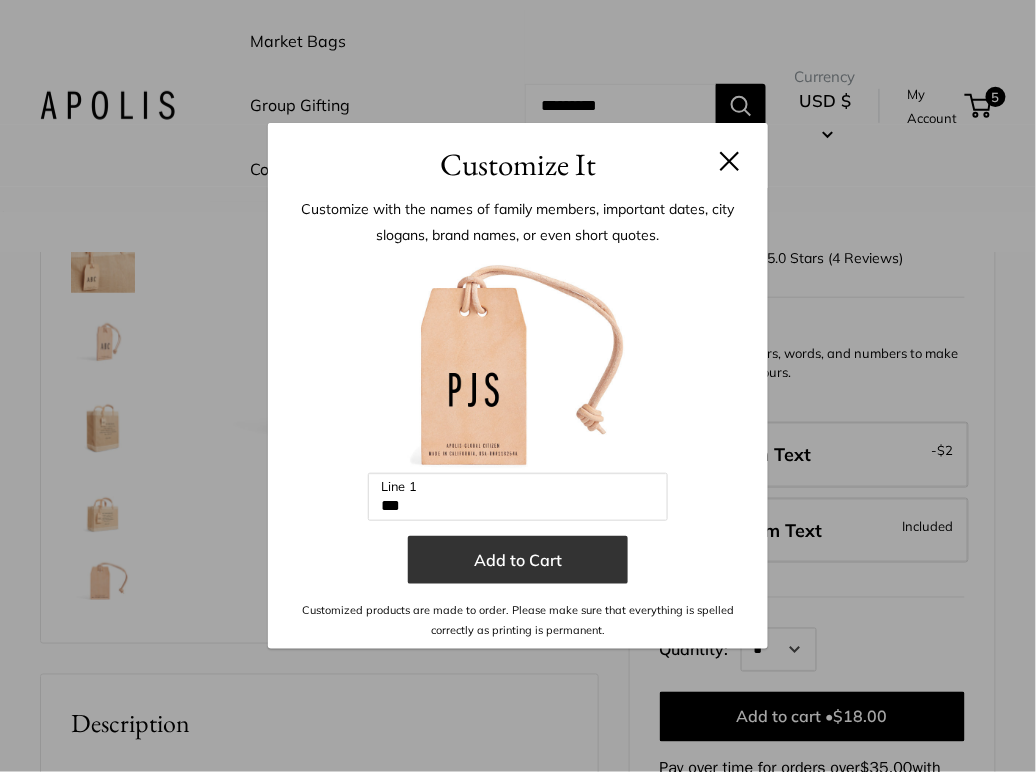 click on "Add to Cart" at bounding box center [518, 560] 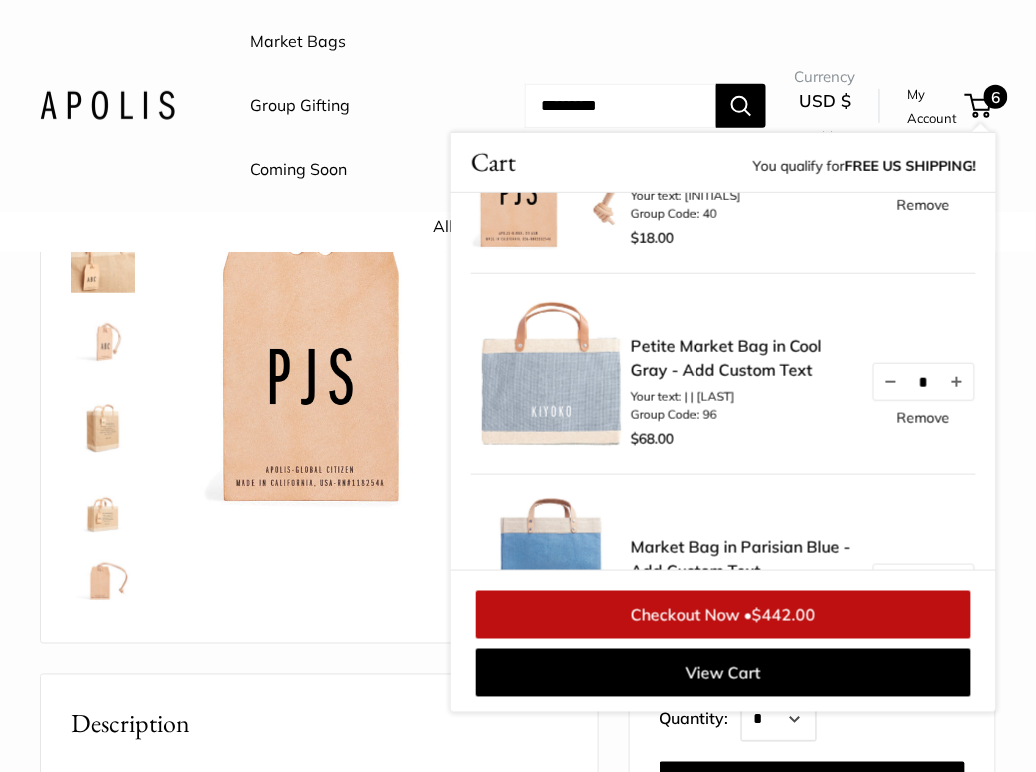 scroll, scrollTop: 0, scrollLeft: 0, axis: both 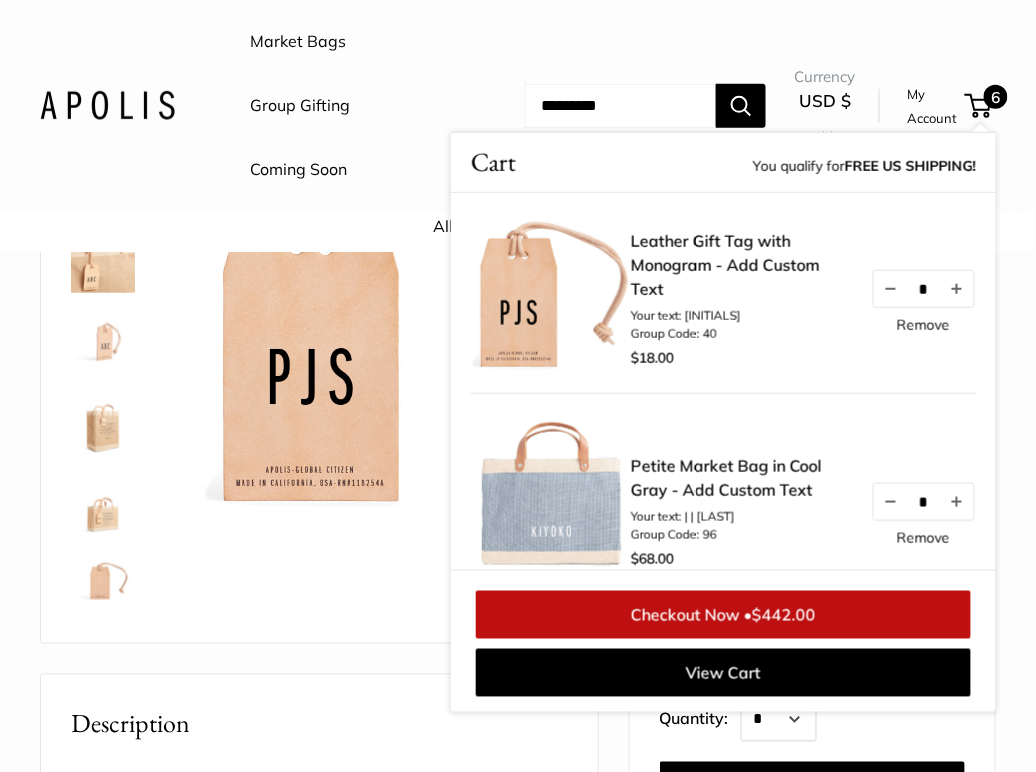 click on "Coming Soon" at bounding box center [298, 170] 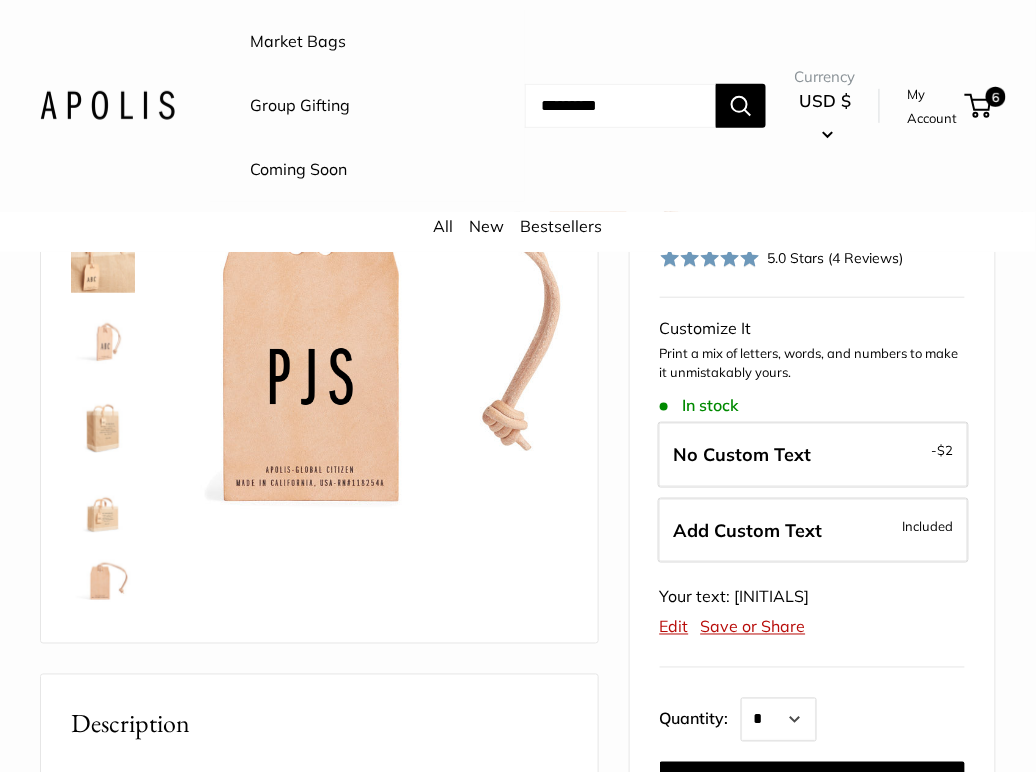 click at bounding box center (620, 106) 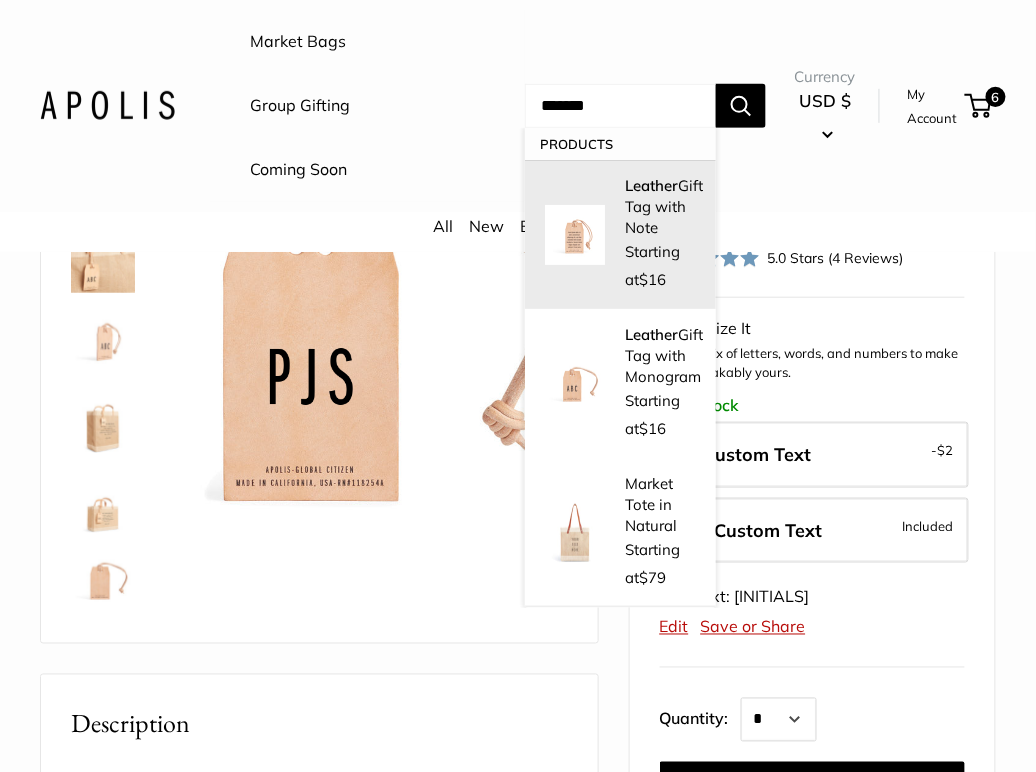 type on "*******" 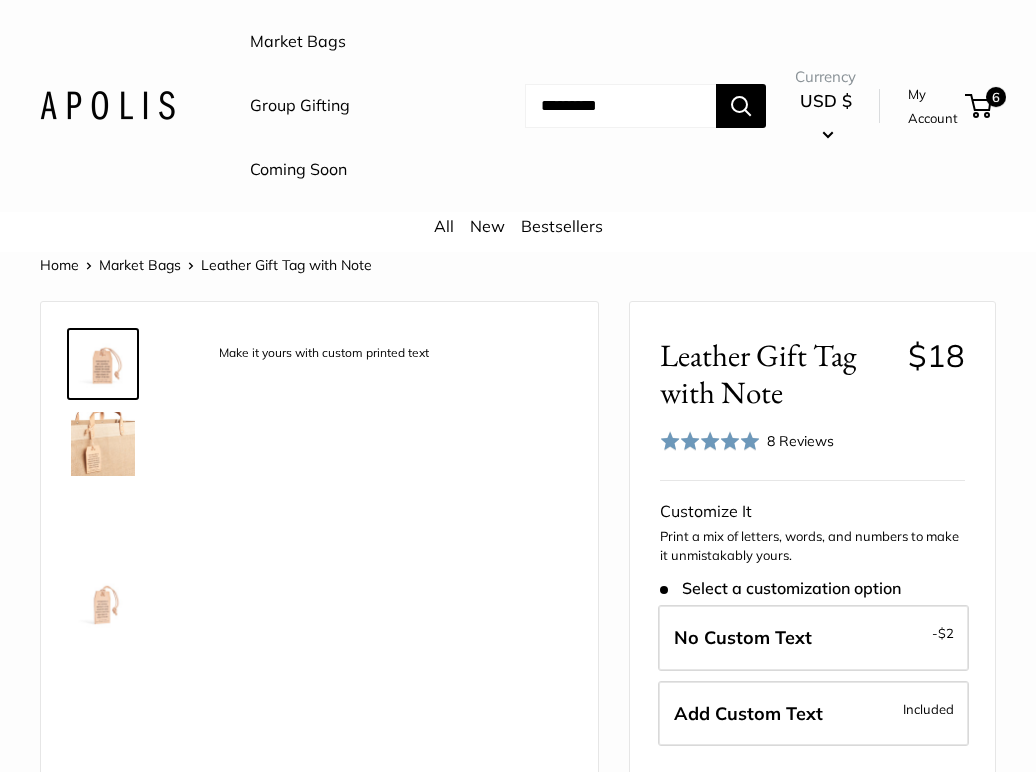 scroll, scrollTop: 0, scrollLeft: 0, axis: both 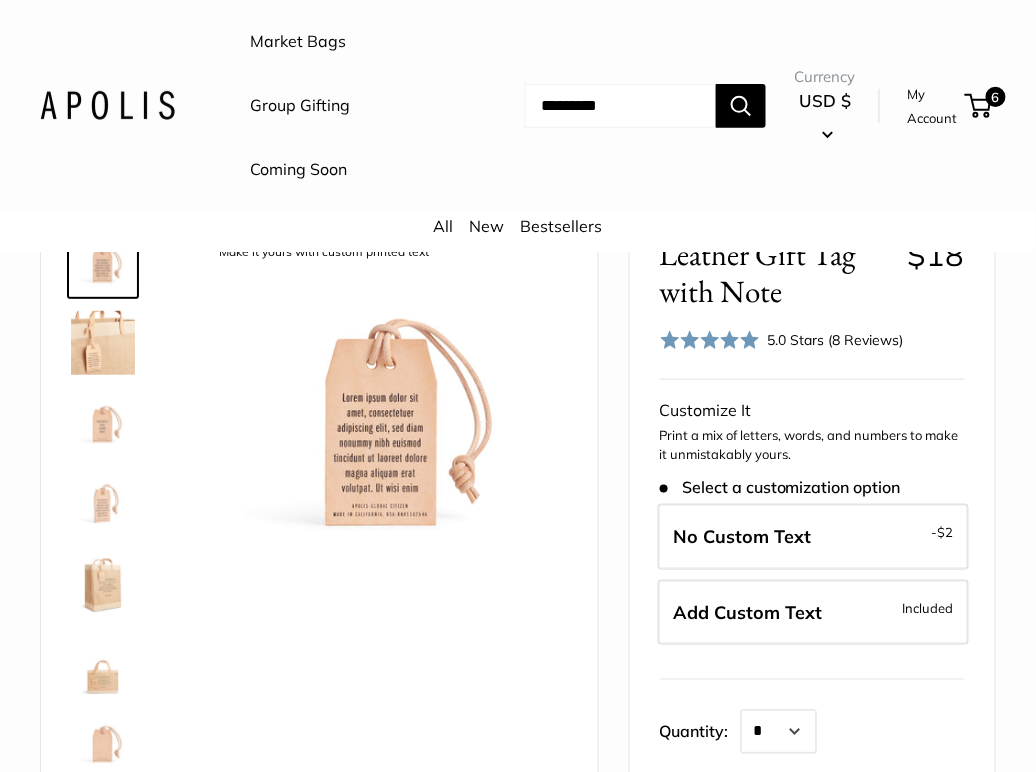 click on "Add Custom Text
Included" at bounding box center [813, 613] 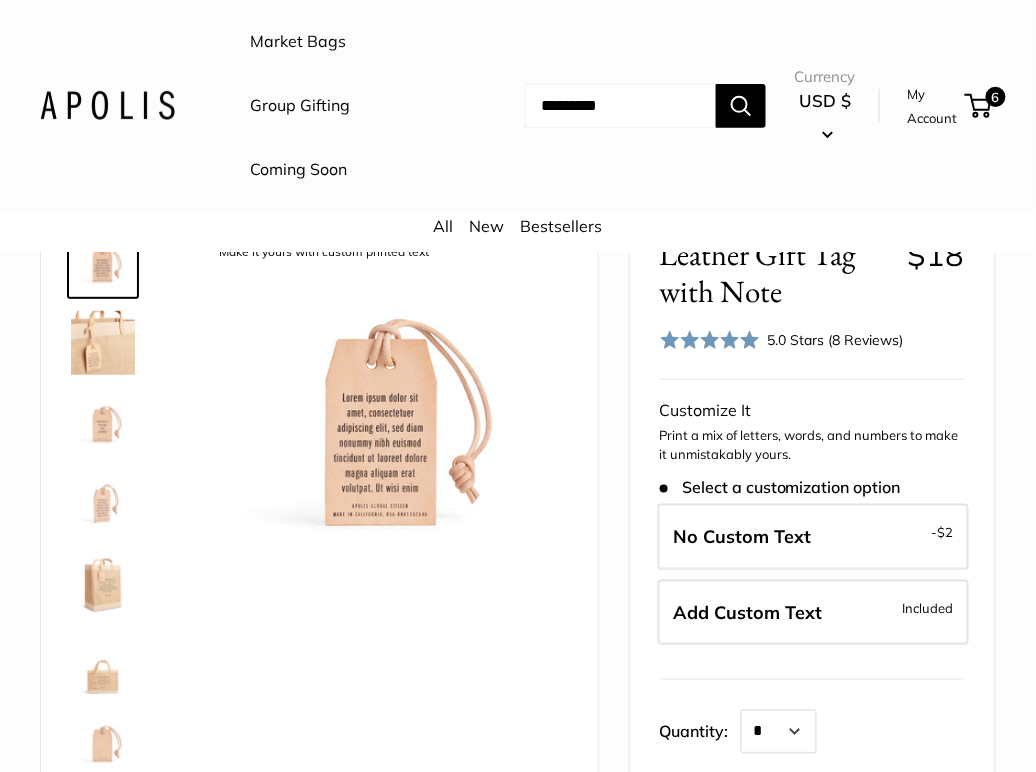 click on "Leather Gift Tag with Note
$18
Rated 5.0 out of 5
5.0 Stars (8 Reviews)
Click to go to reviews
Customizable Text Save  $-18
$18
/
& USA Free Shipping  $150 +
Customize It
Print a mix of letters, words, and numbers to make it unmistakably yours.
Stock:
Select a customization option
No Custom Text -" at bounding box center [812, 887] 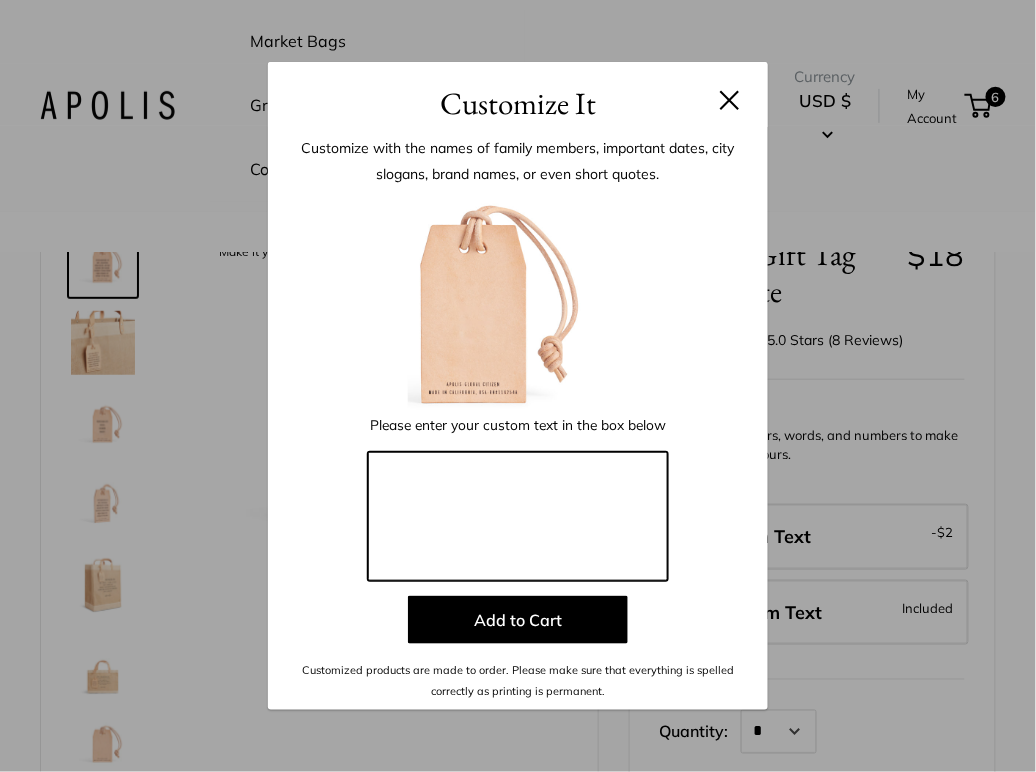 click at bounding box center [518, 517] 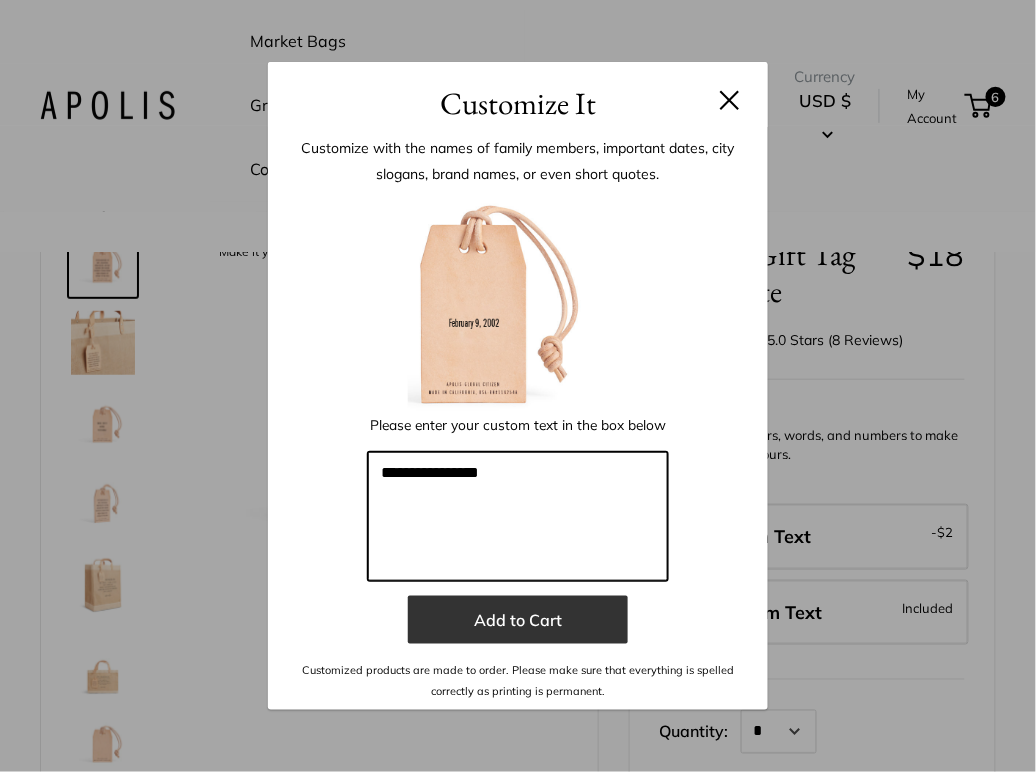 type on "**********" 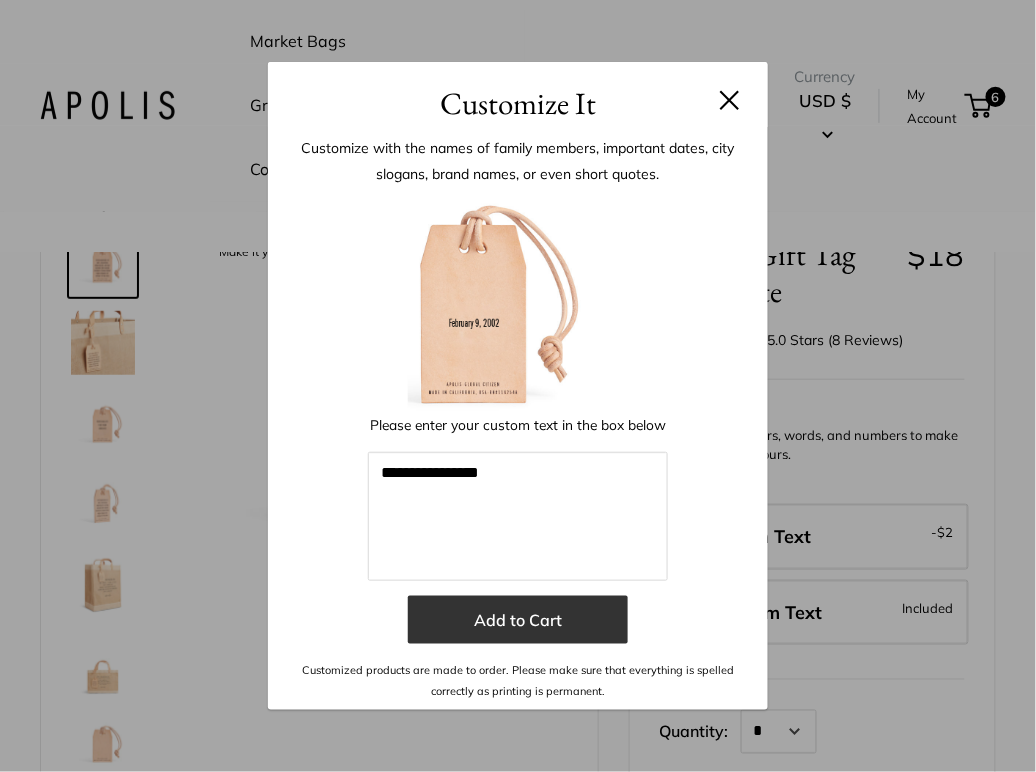 click on "Add to Cart" at bounding box center (518, 620) 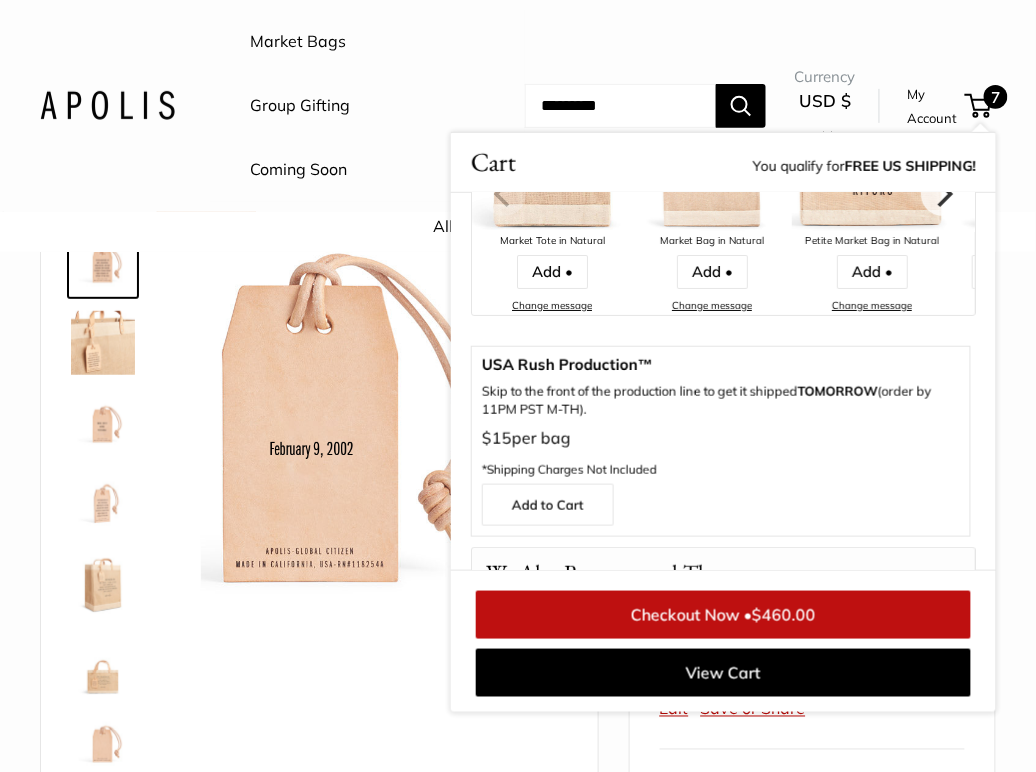 scroll, scrollTop: 1616, scrollLeft: 0, axis: vertical 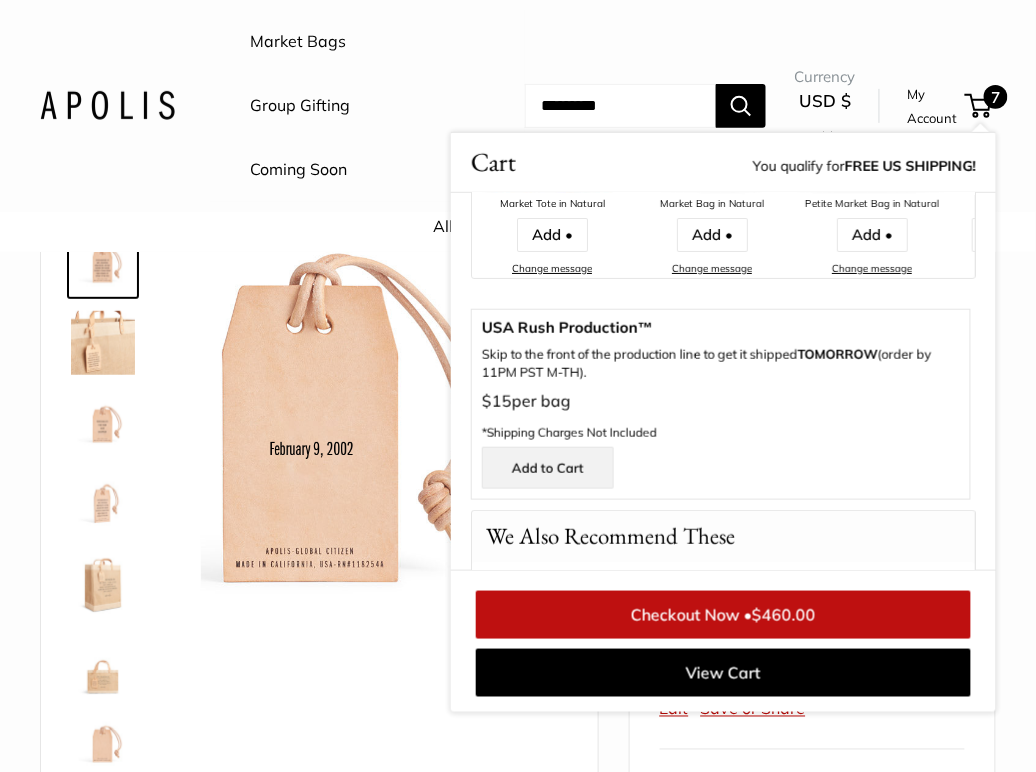click on "Add to Cart" at bounding box center (548, 468) 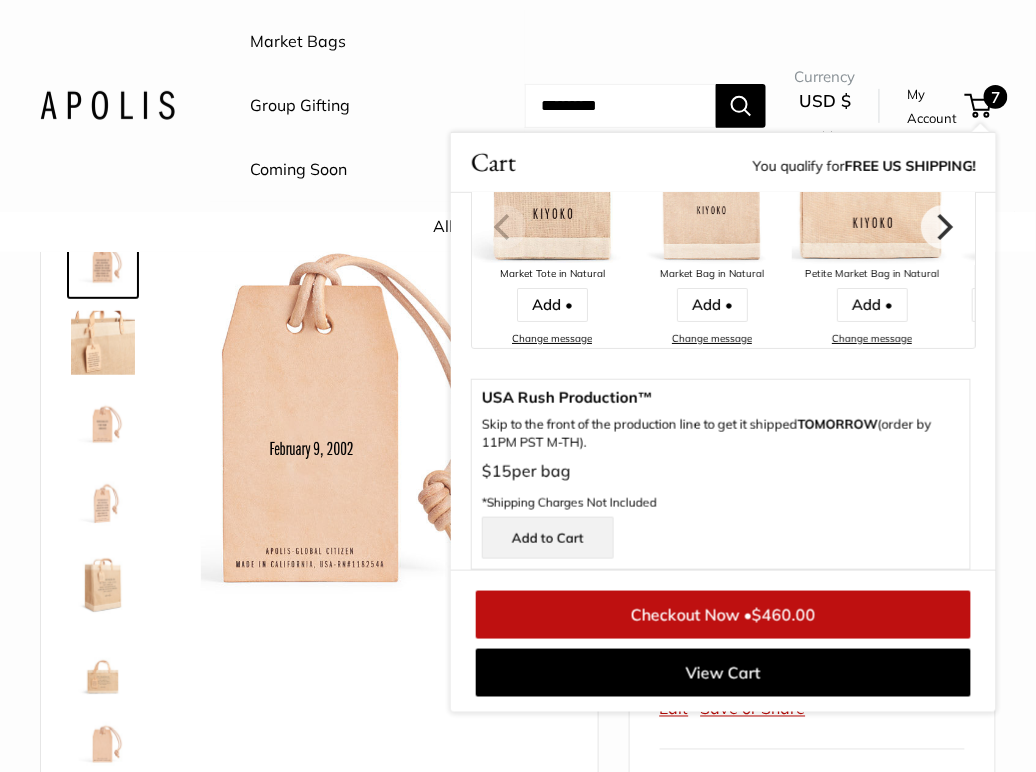 scroll, scrollTop: 1539, scrollLeft: 0, axis: vertical 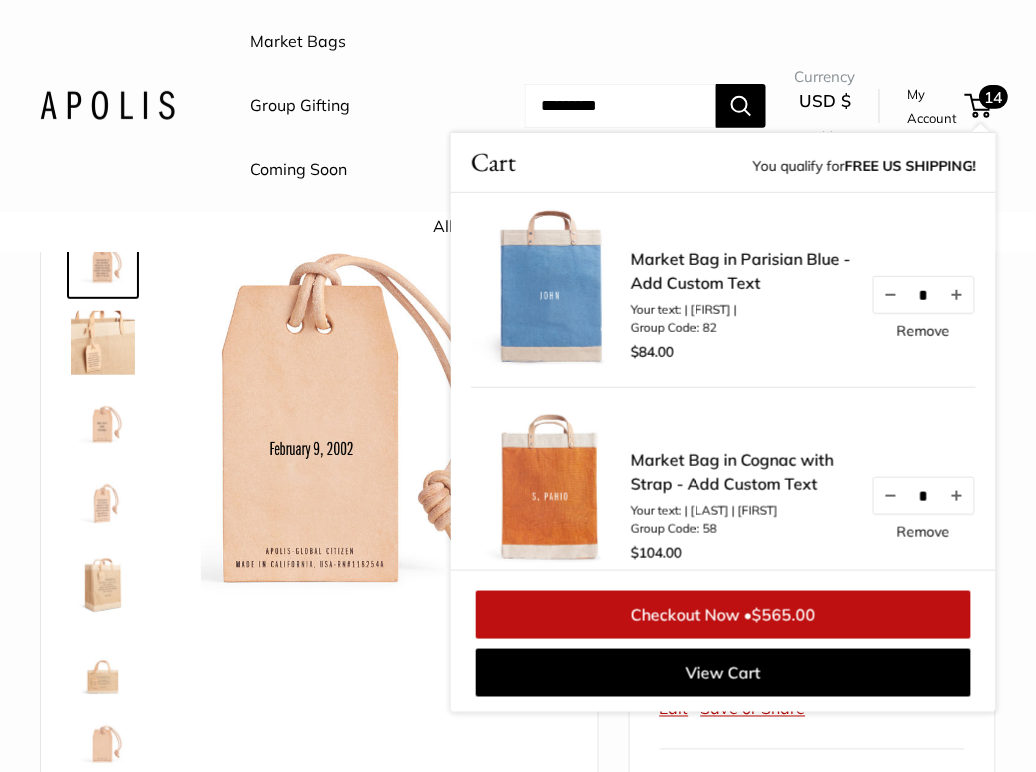 click at bounding box center [551, 488] 